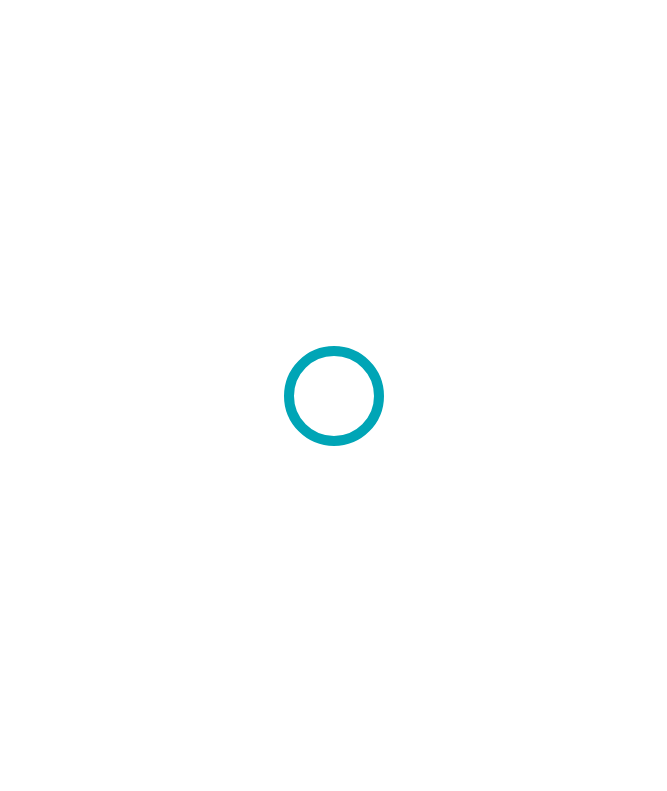 scroll, scrollTop: 0, scrollLeft: 0, axis: both 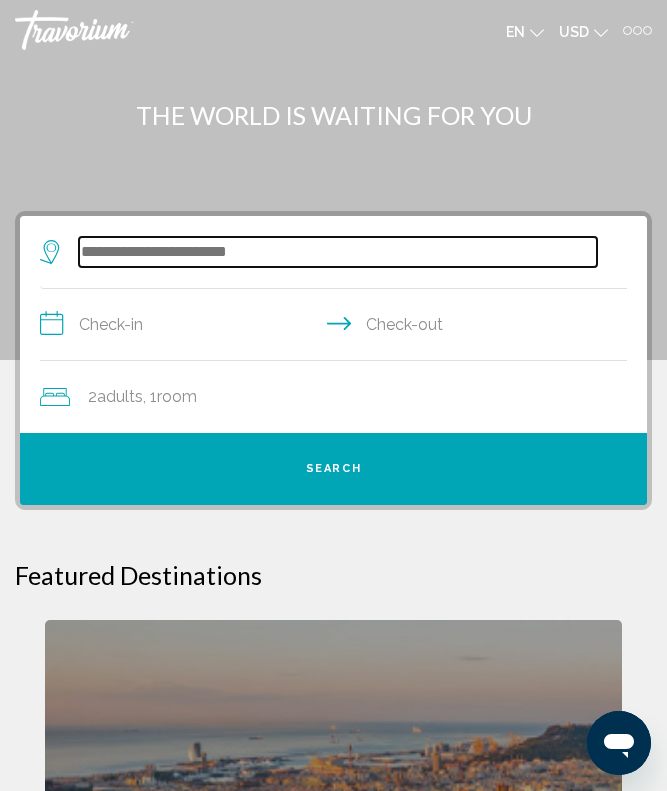 click at bounding box center [338, 252] 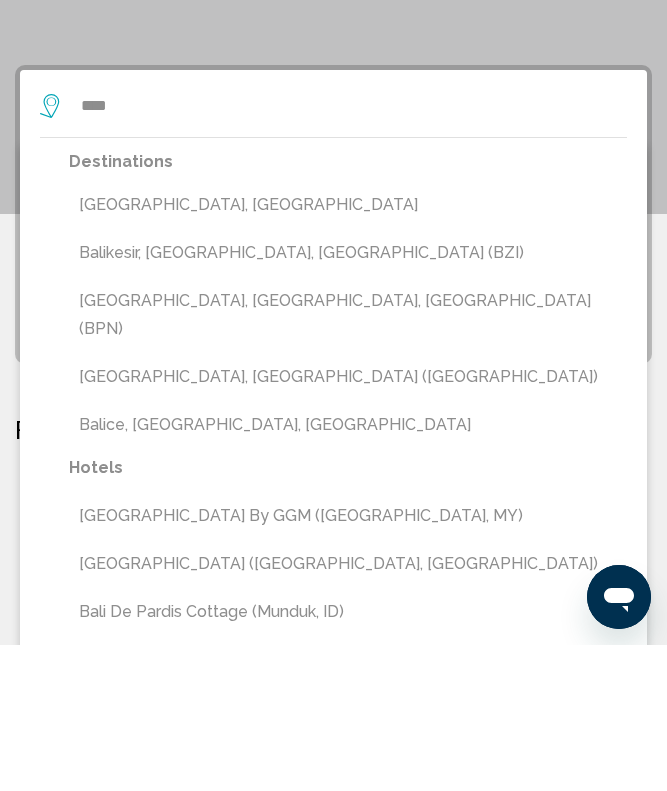 click on "[GEOGRAPHIC_DATA], [GEOGRAPHIC_DATA]" at bounding box center [348, 351] 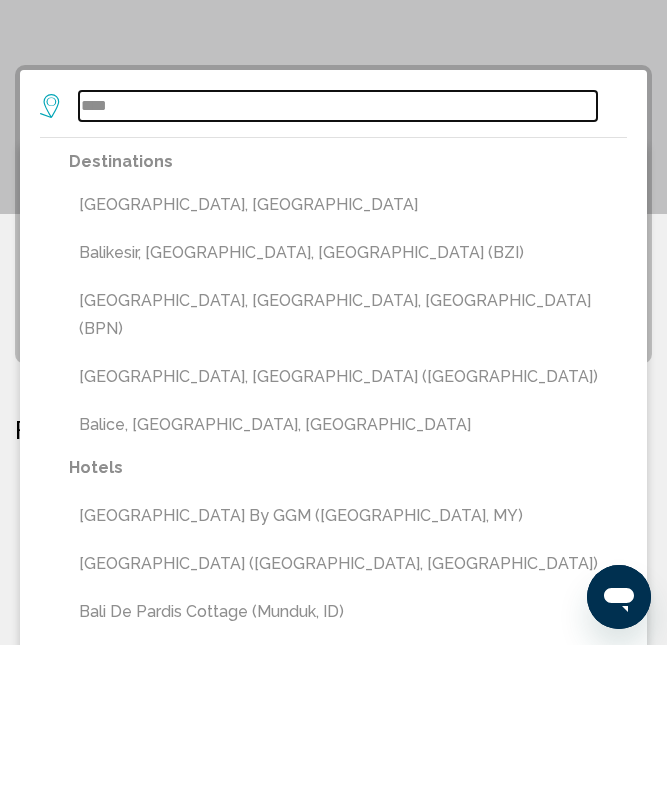 type on "**********" 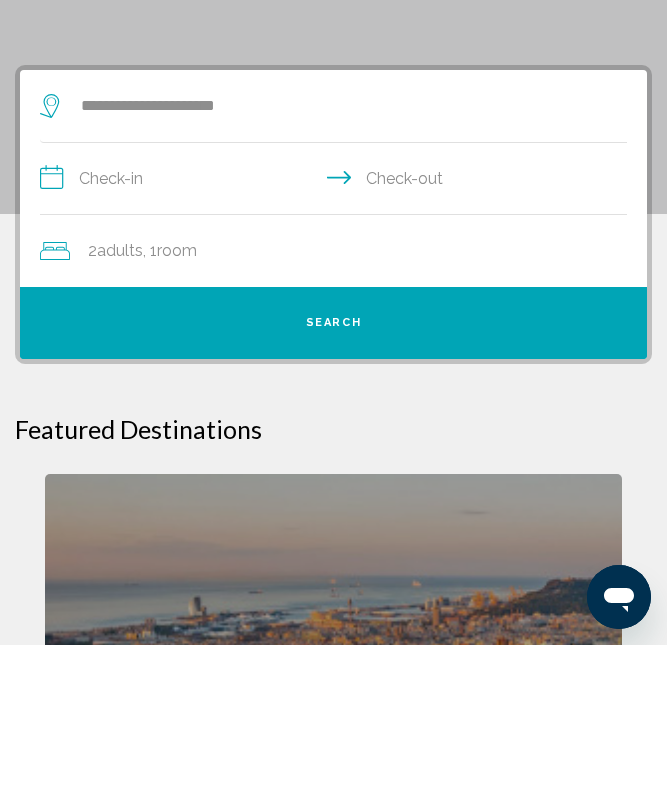 click on "**********" at bounding box center (337, 327) 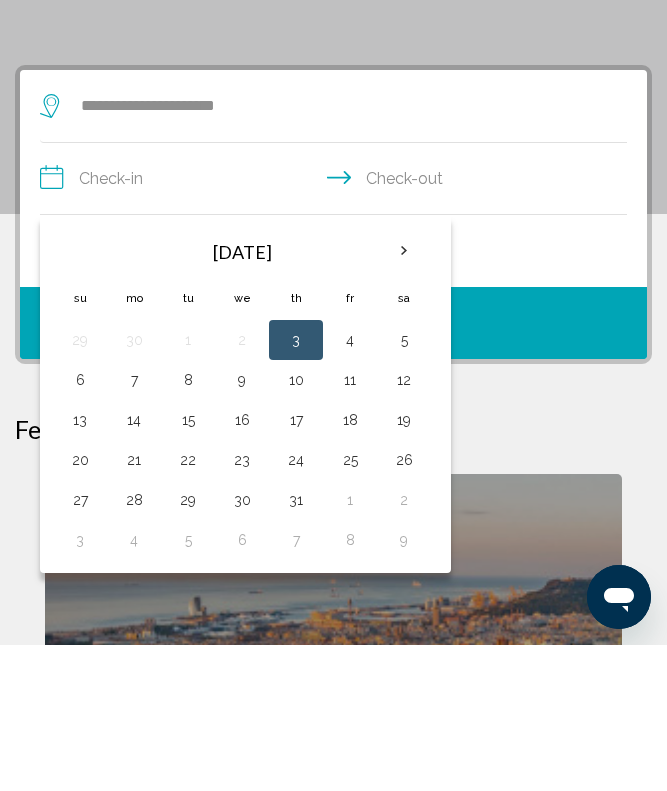scroll, scrollTop: 146, scrollLeft: 0, axis: vertical 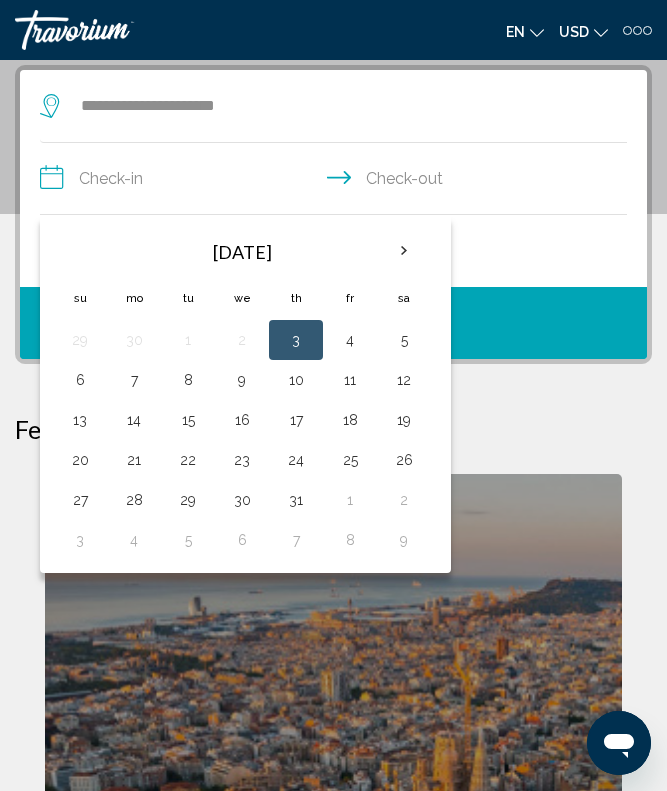 click at bounding box center [404, 251] 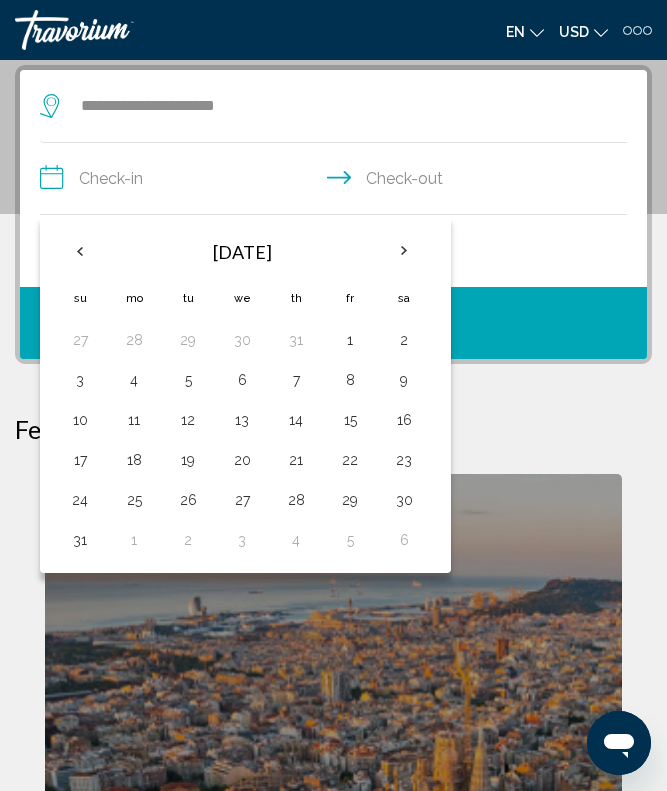 click at bounding box center [404, 251] 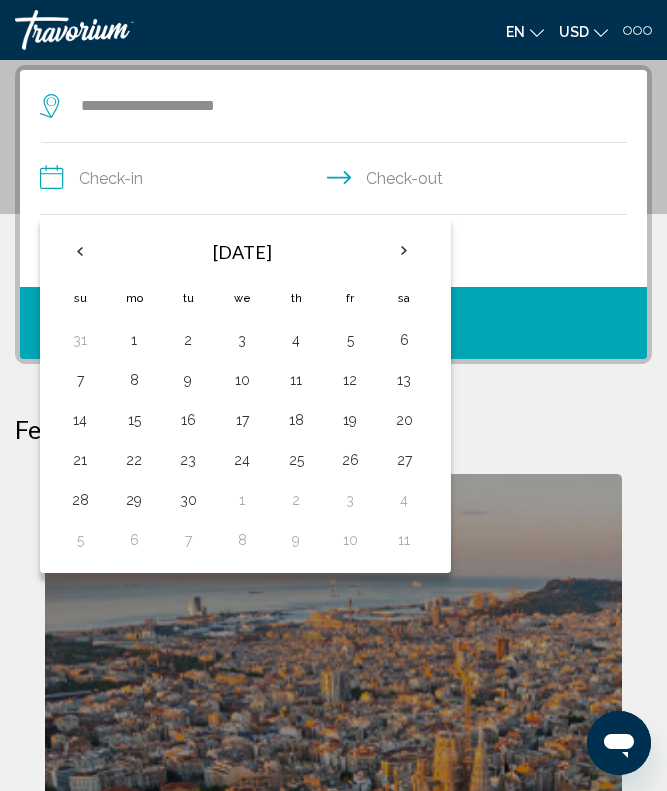 click at bounding box center [404, 251] 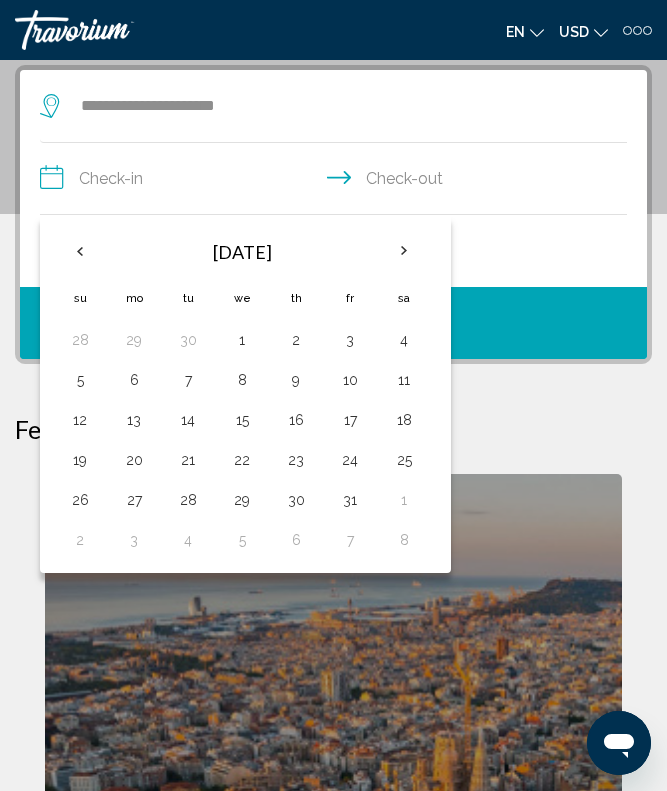 click at bounding box center [404, 251] 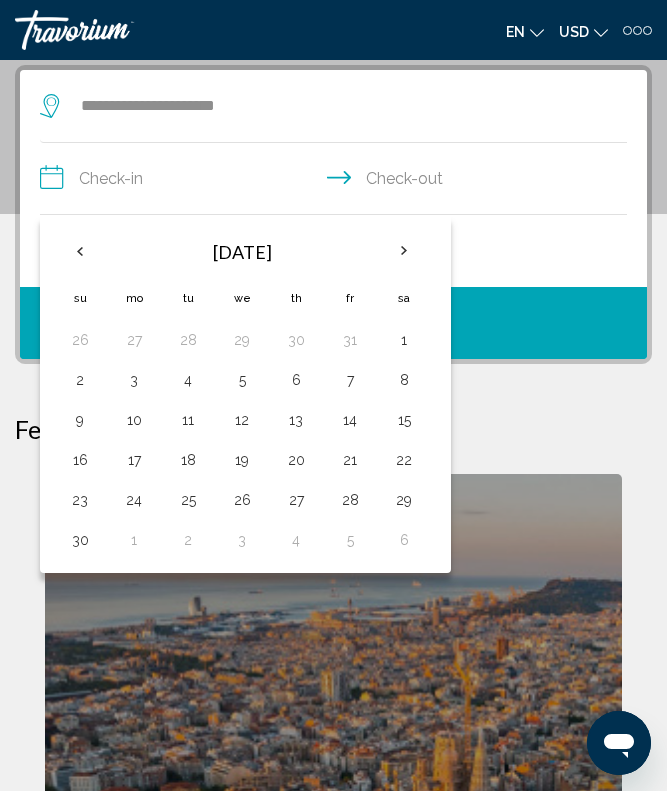 click at bounding box center (404, 251) 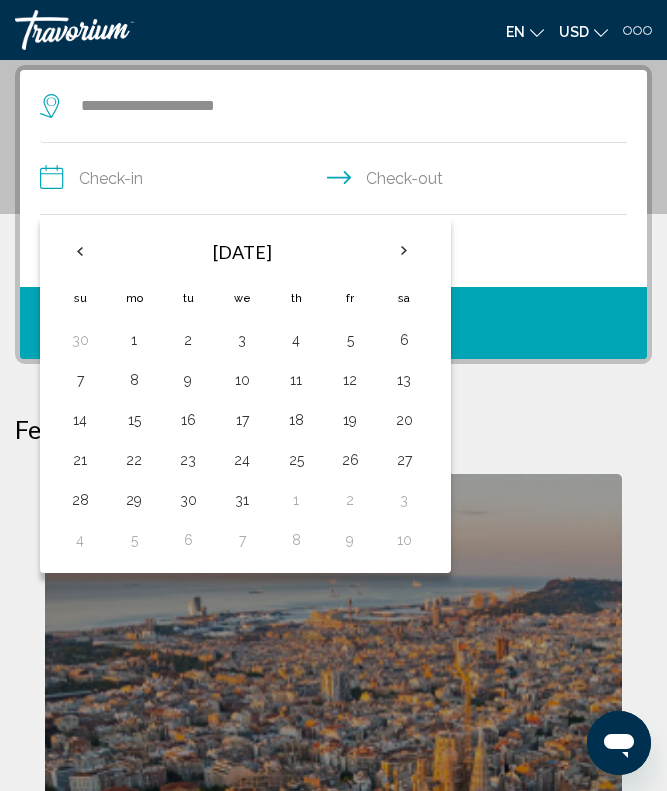 click at bounding box center (404, 251) 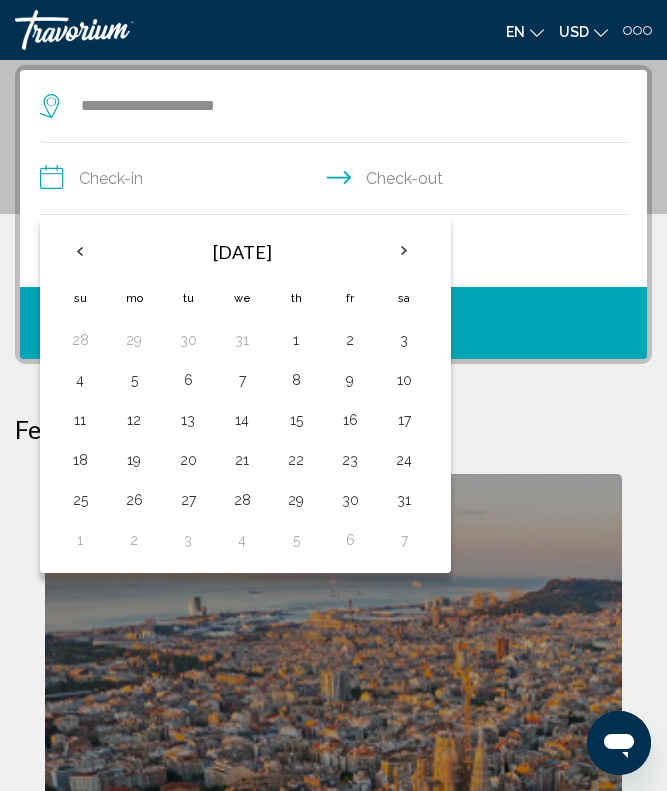 click at bounding box center [404, 251] 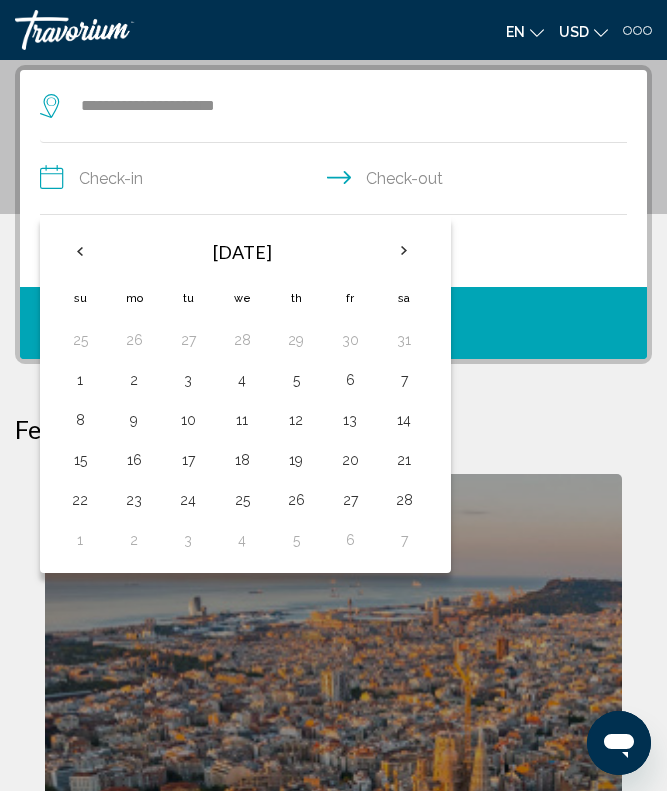 click at bounding box center (404, 251) 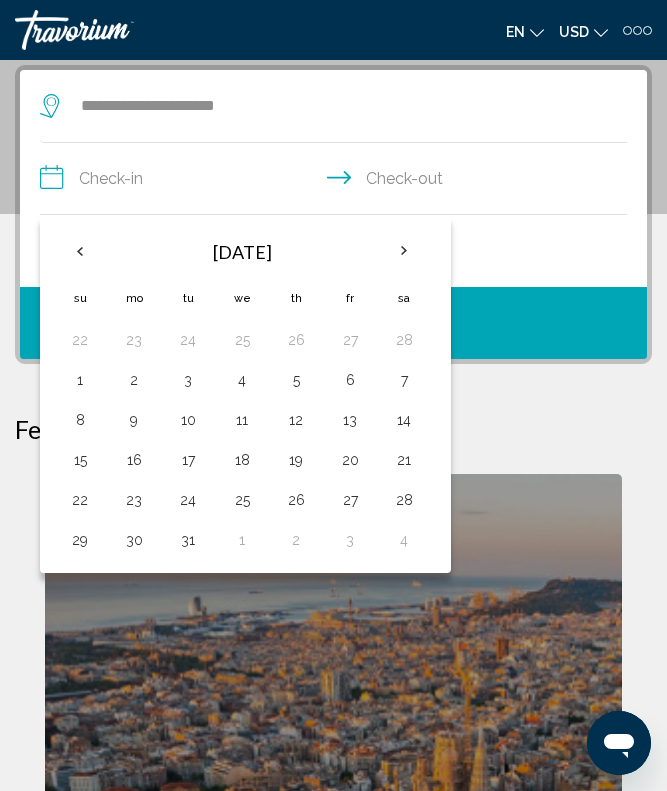 click at bounding box center [404, 251] 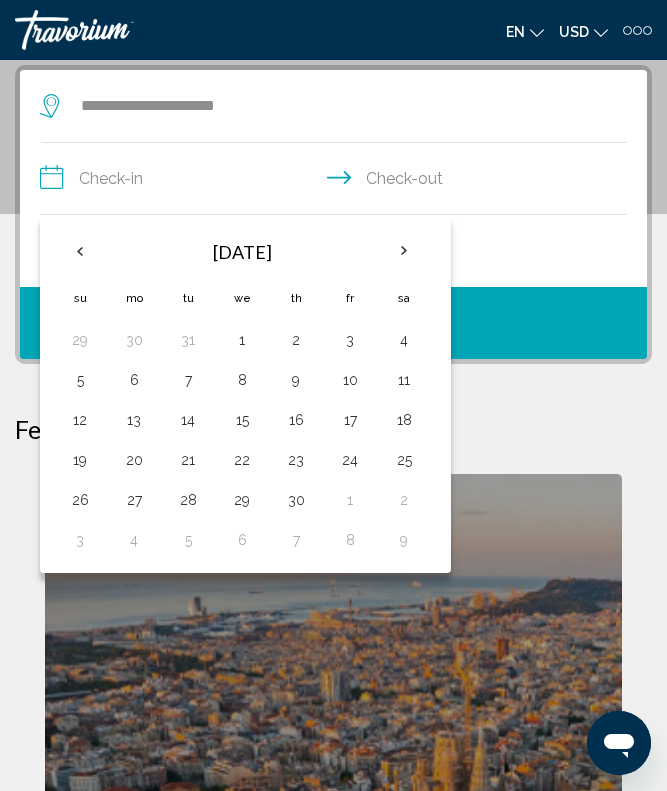 click on "19" at bounding box center [80, 460] 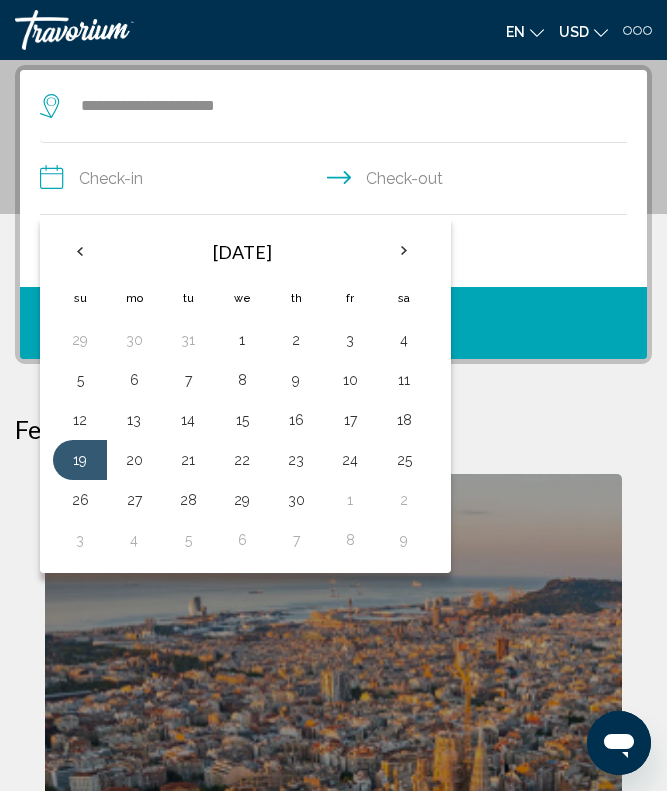 click on "**********" at bounding box center (337, 181) 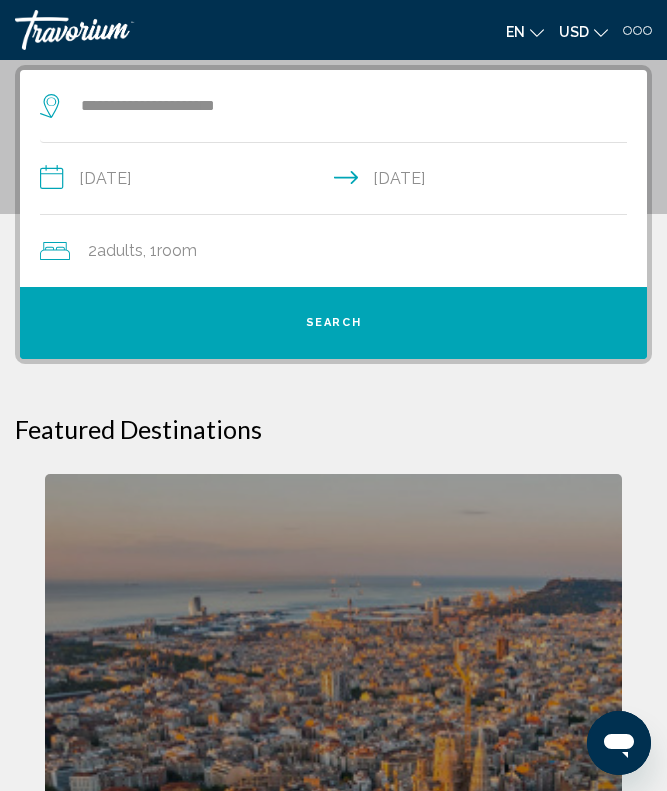 click on "Search" at bounding box center (333, 323) 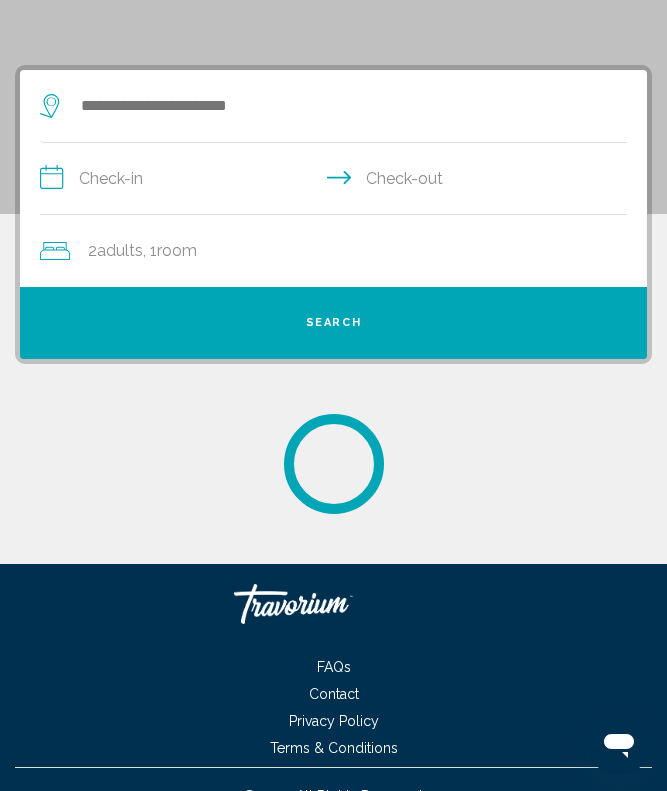 scroll, scrollTop: 0, scrollLeft: 0, axis: both 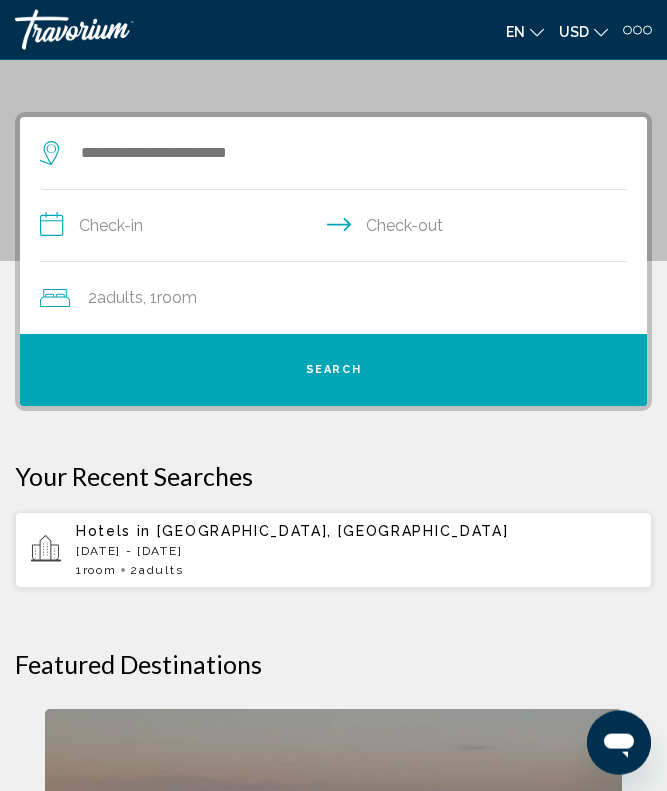 click on "[DATE] - [DATE]" at bounding box center [356, 551] 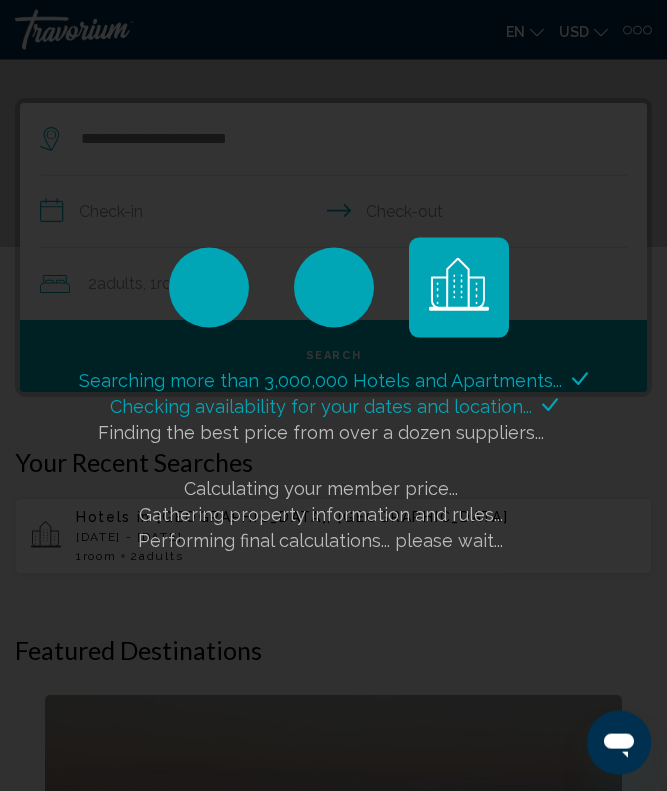 scroll, scrollTop: 114, scrollLeft: 0, axis: vertical 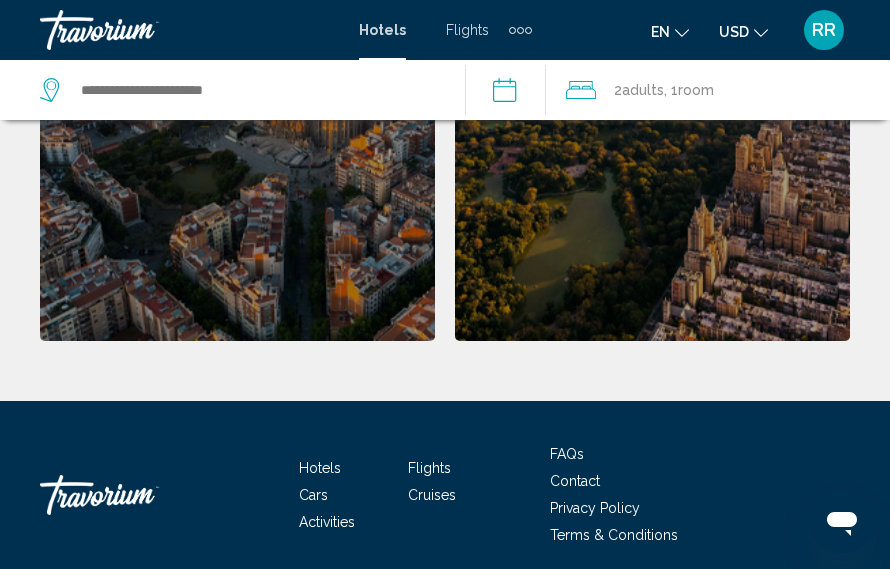click on "Cars" at bounding box center (313, 495) 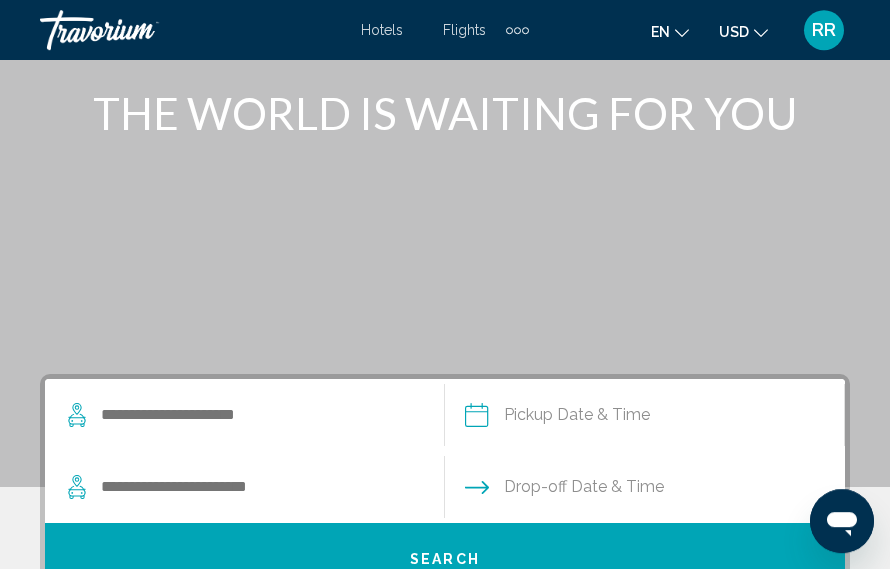 scroll, scrollTop: 122, scrollLeft: 0, axis: vertical 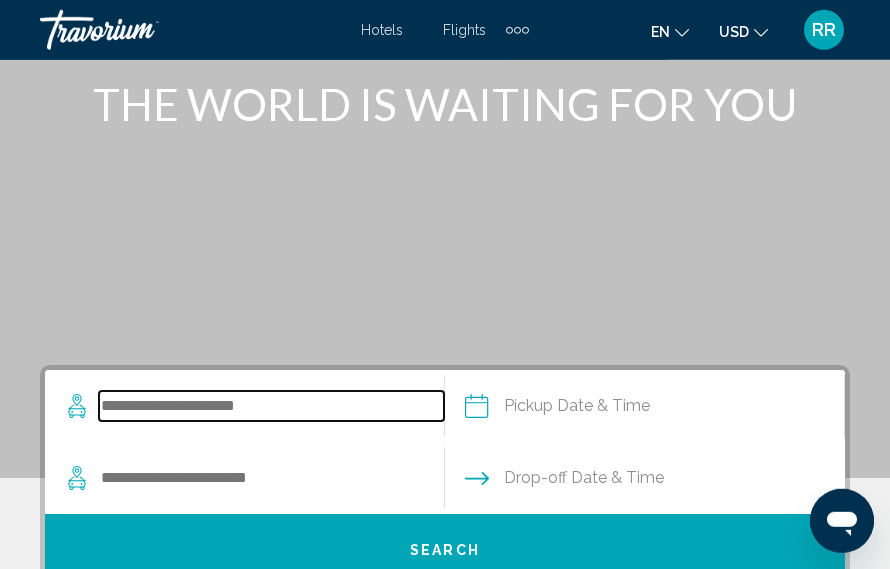 click at bounding box center (271, 406) 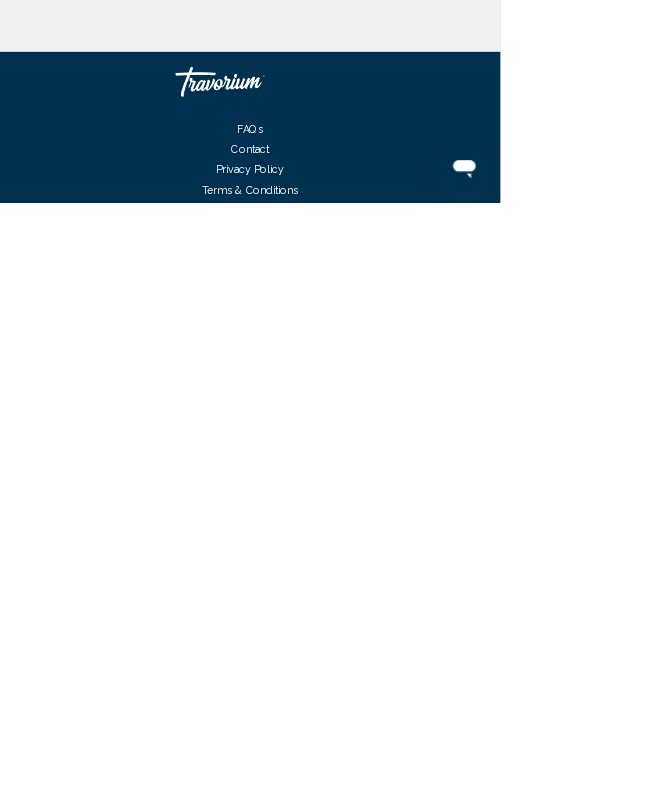 scroll, scrollTop: 65, scrollLeft: 0, axis: vertical 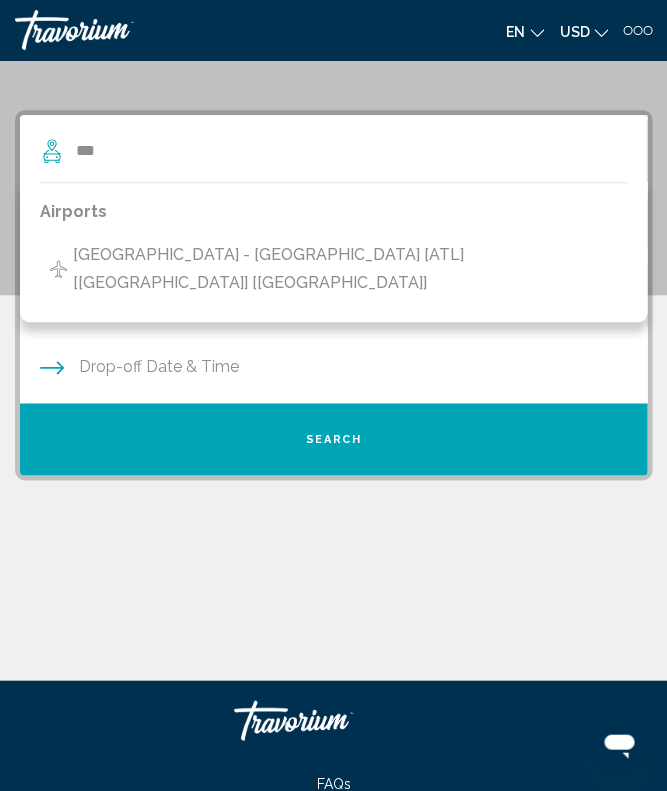 click on "[GEOGRAPHIC_DATA] - [GEOGRAPHIC_DATA] [ATL] [[GEOGRAPHIC_DATA]] [[GEOGRAPHIC_DATA]]" at bounding box center (344, 269) 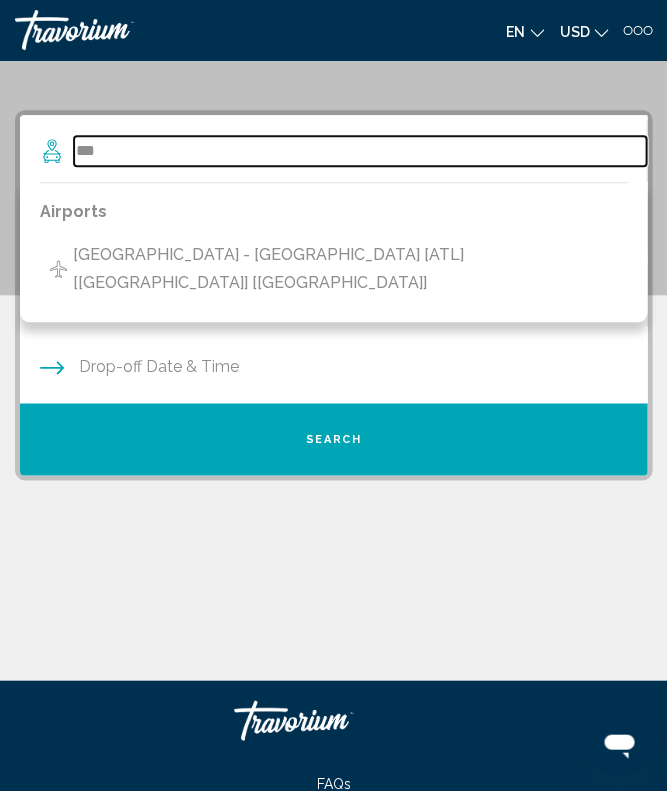 type on "**********" 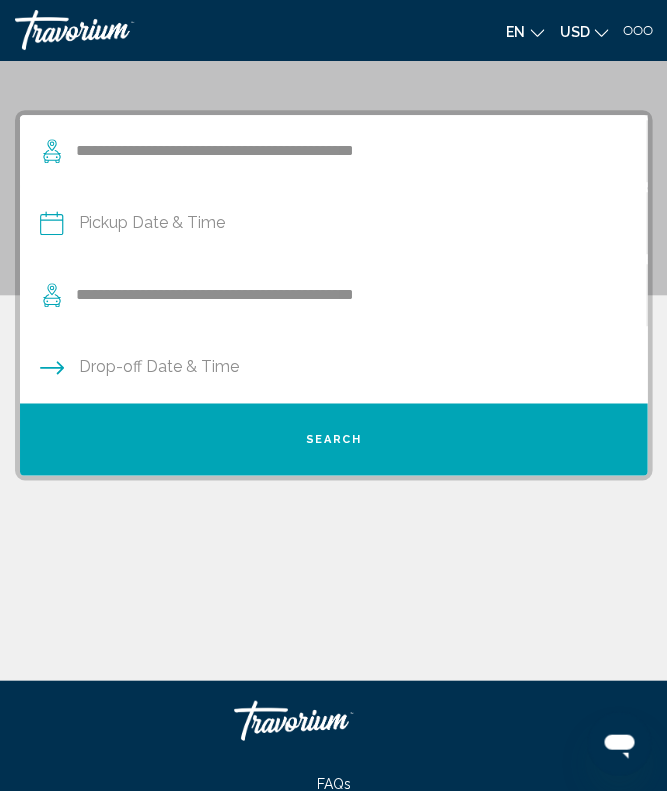 click at bounding box center (332, 226) 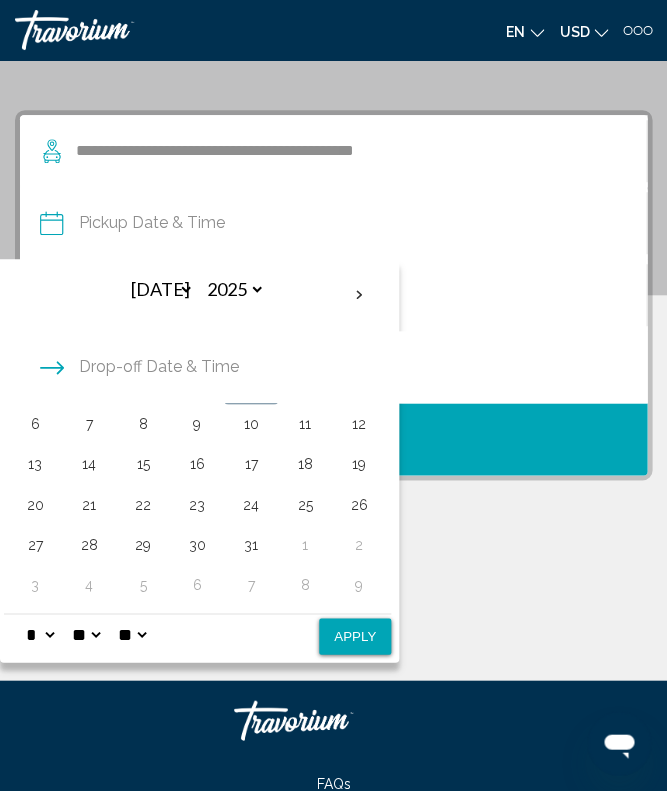 scroll, scrollTop: 110, scrollLeft: 0, axis: vertical 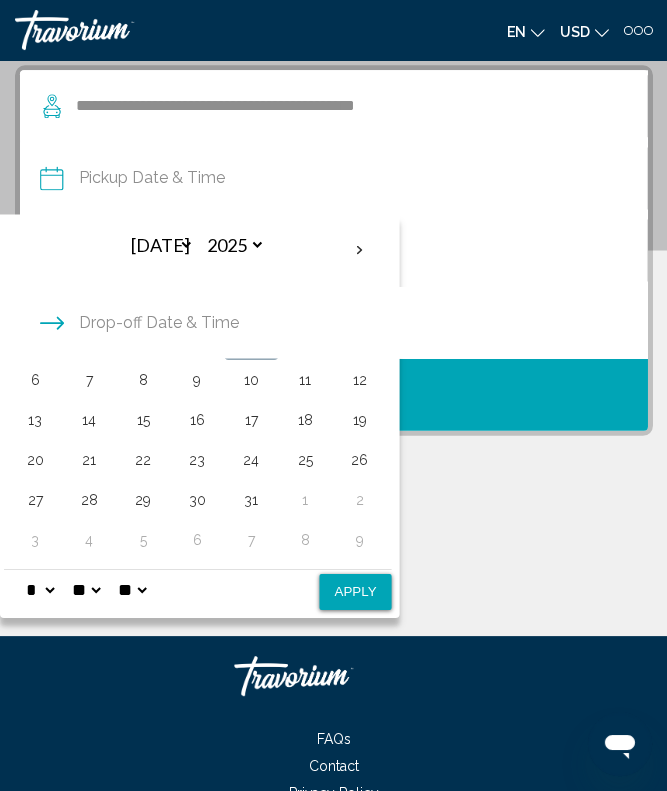 click on "20" at bounding box center [35, 459] 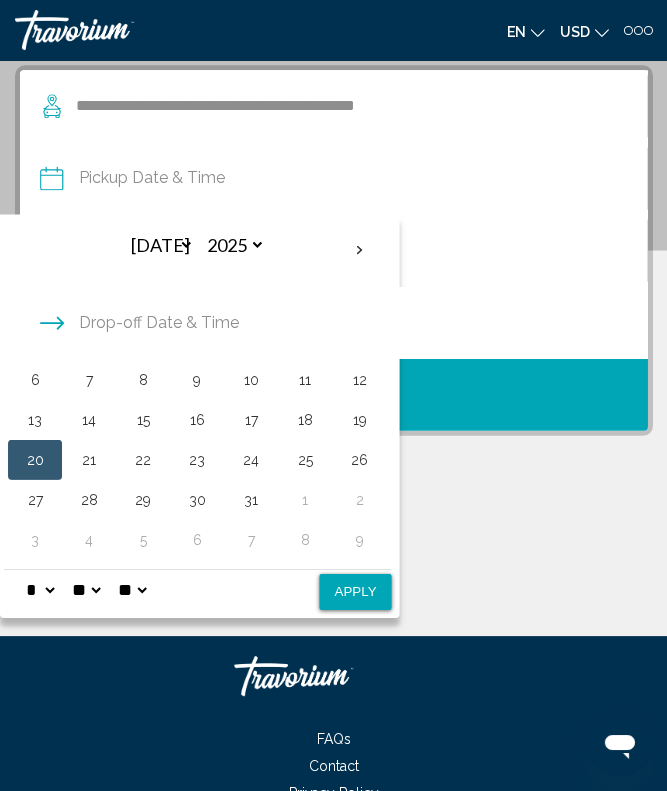 click on "24" at bounding box center (251, 459) 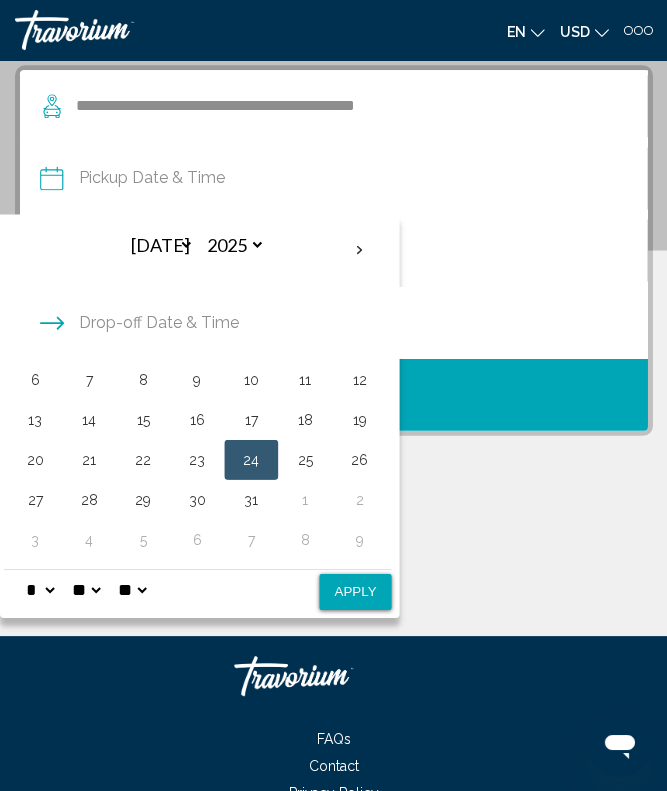 click on "20" at bounding box center [35, 459] 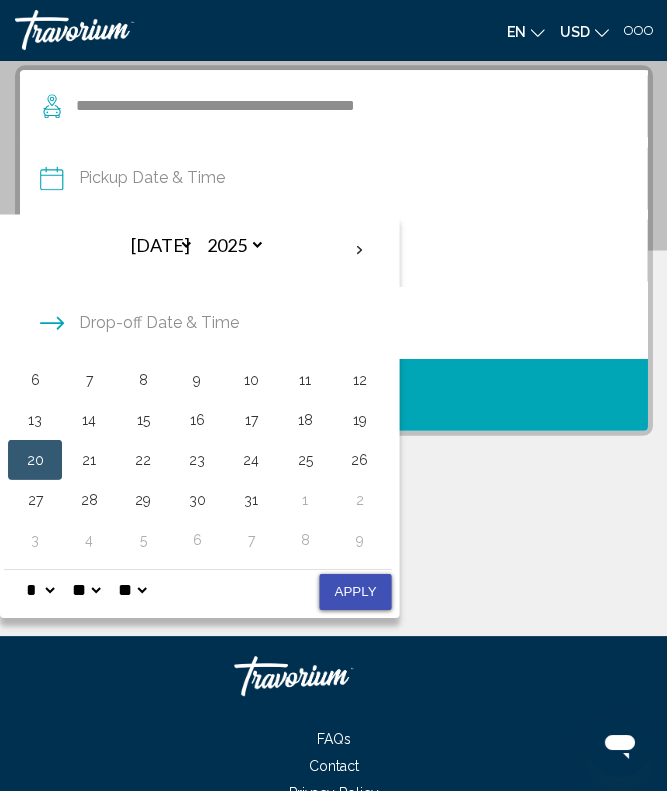 click on "Apply" at bounding box center (355, 591) 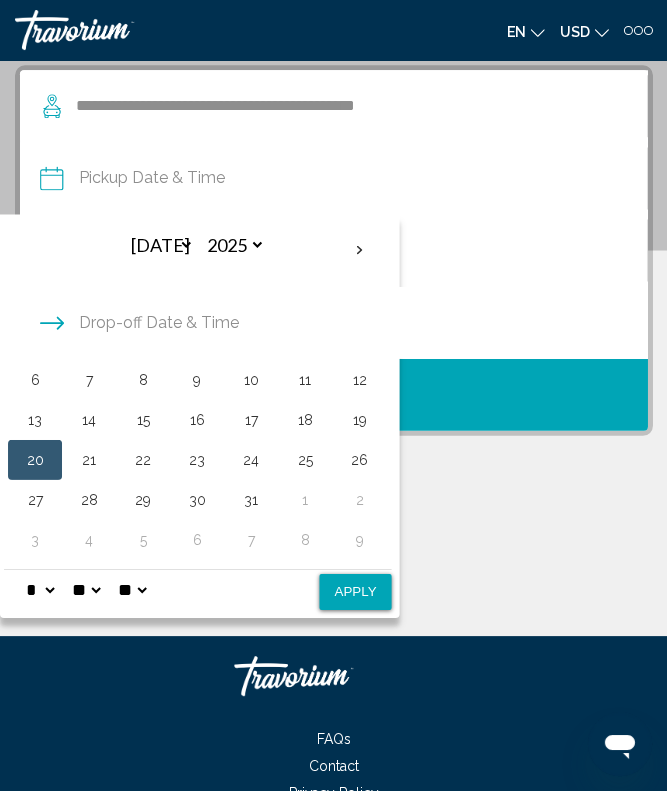 type on "**********" 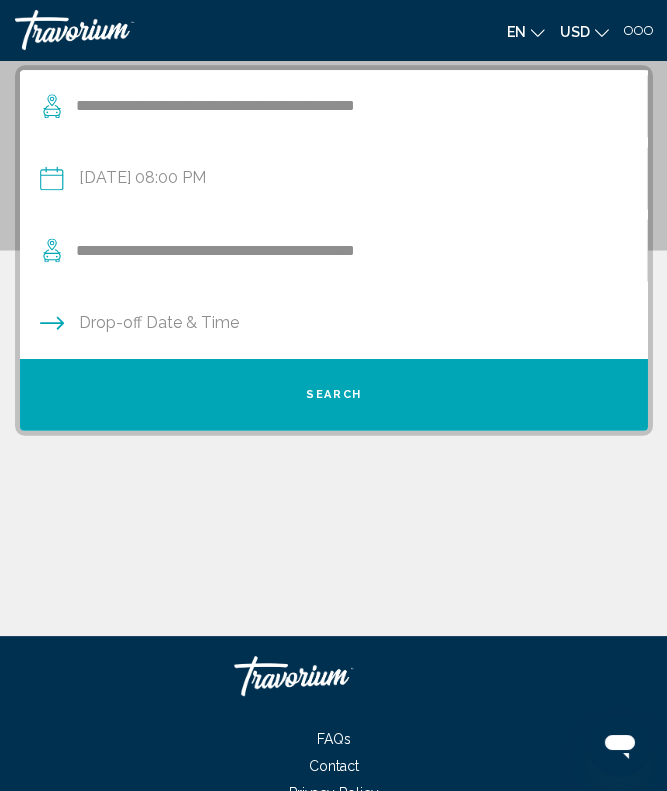 click on "**********" at bounding box center (332, 181) 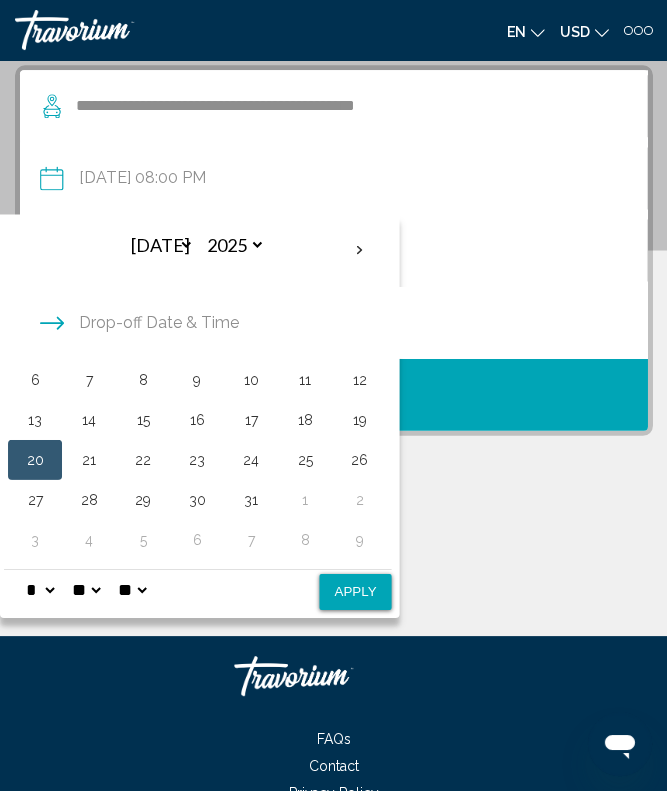 click on "* * * * * * * * * ** ** **" at bounding box center [40, 589] 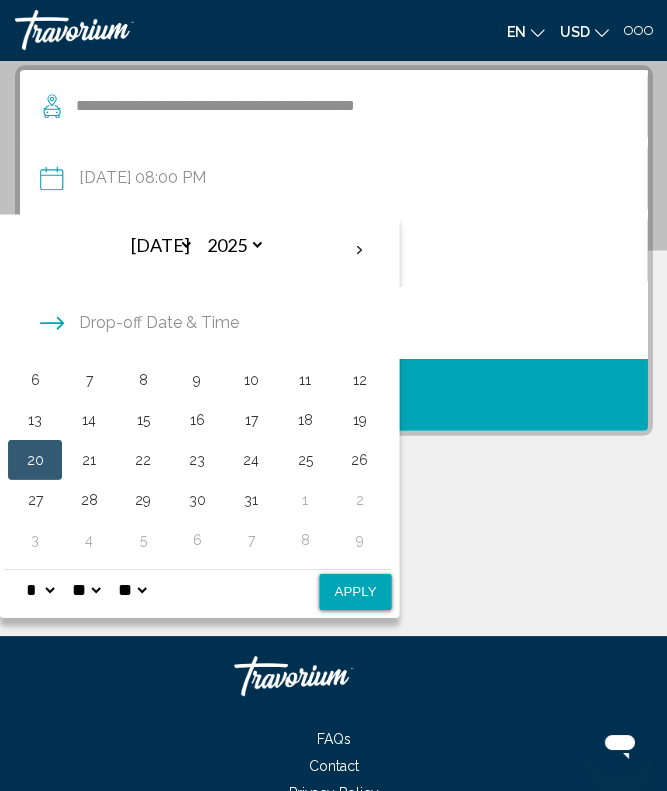click on "* * * * * * * * * ** ** **" at bounding box center [40, 589] 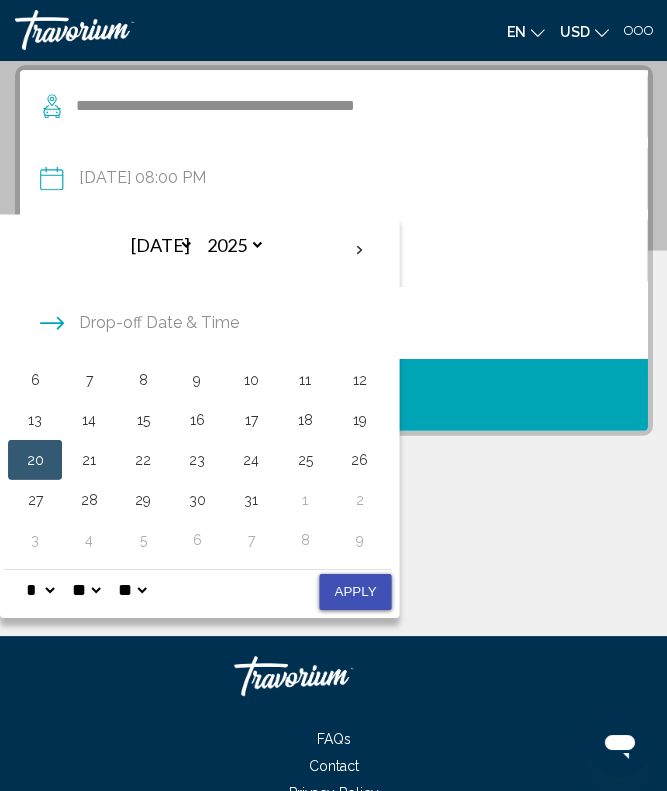 click on "Apply" at bounding box center [355, 591] 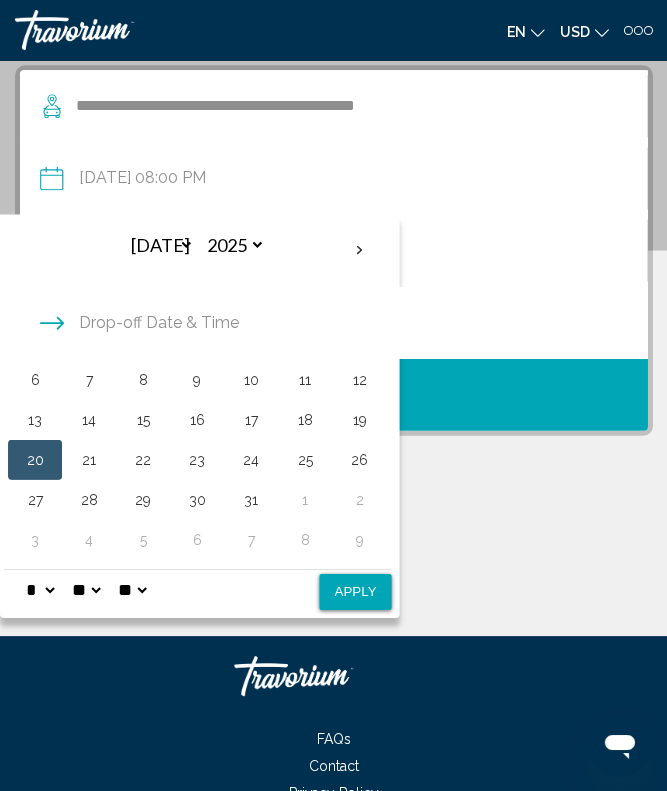 type on "**********" 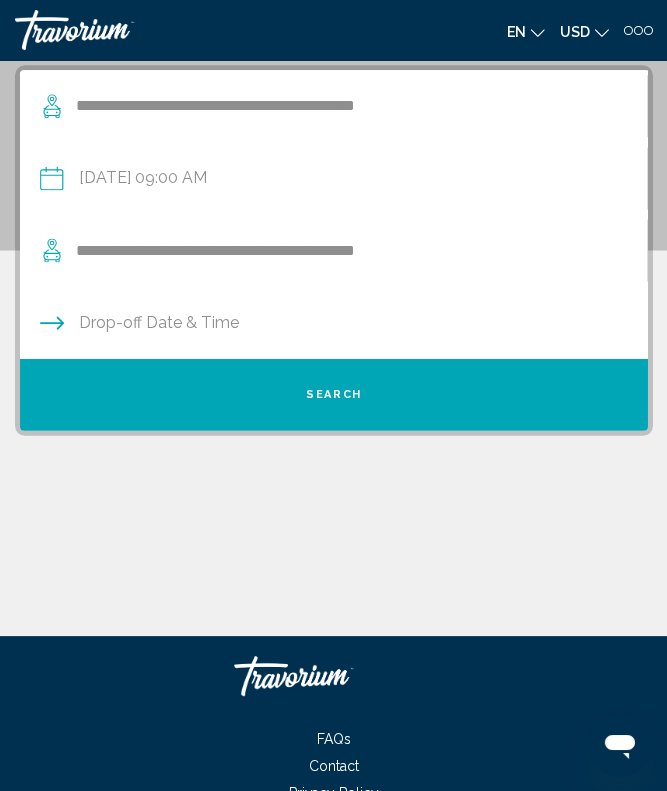 click at bounding box center [332, 325] 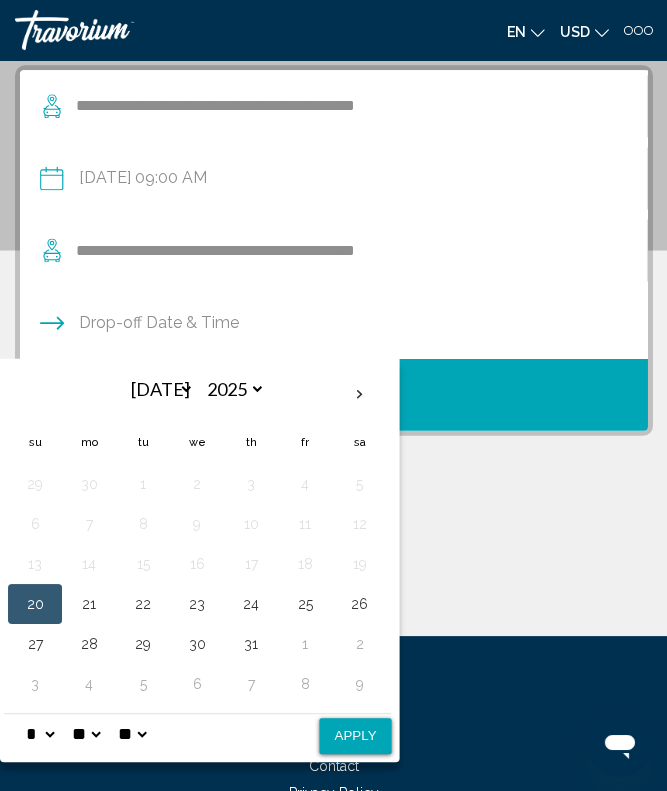click on "24" at bounding box center [251, 603] 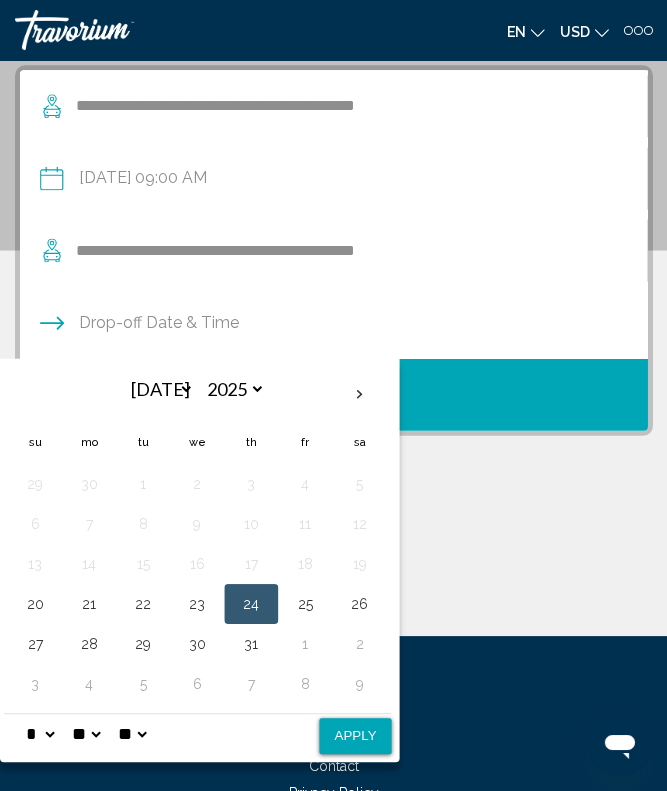 click on "** **" at bounding box center [132, 733] 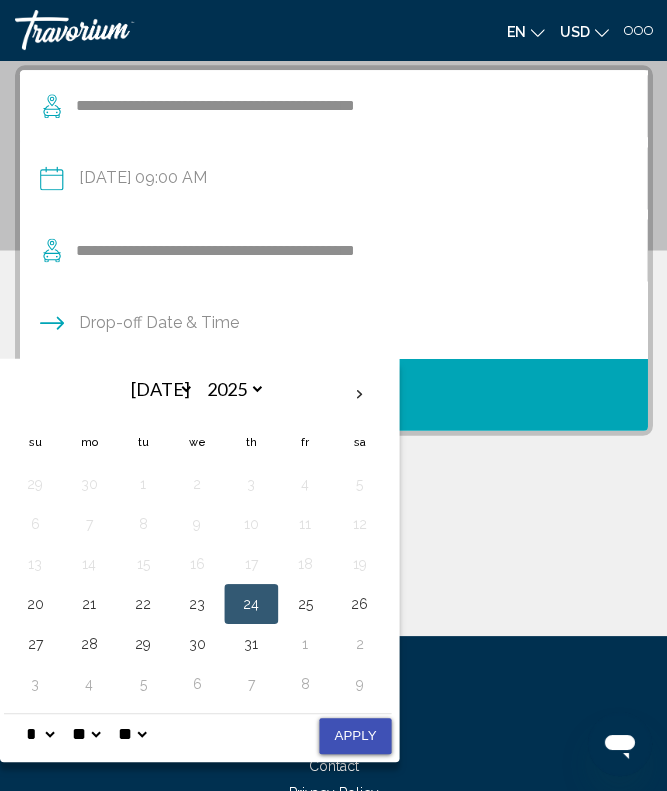 click on "Apply" at bounding box center (355, 735) 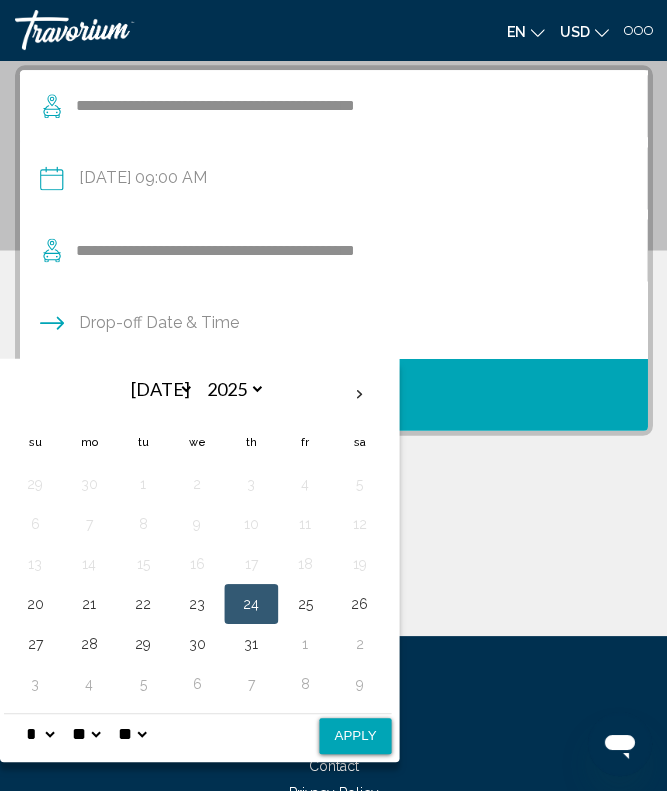 type on "**********" 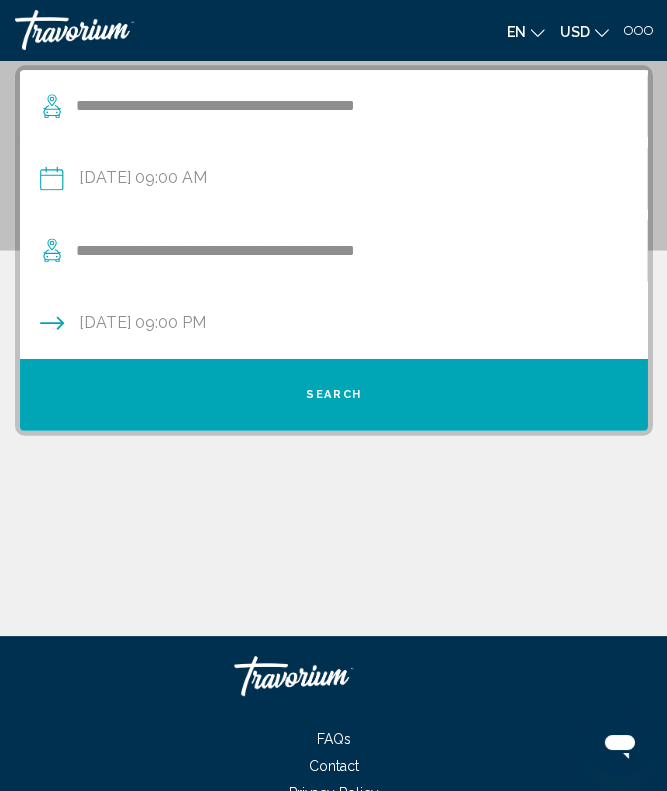 click on "Search" at bounding box center (333, 394) 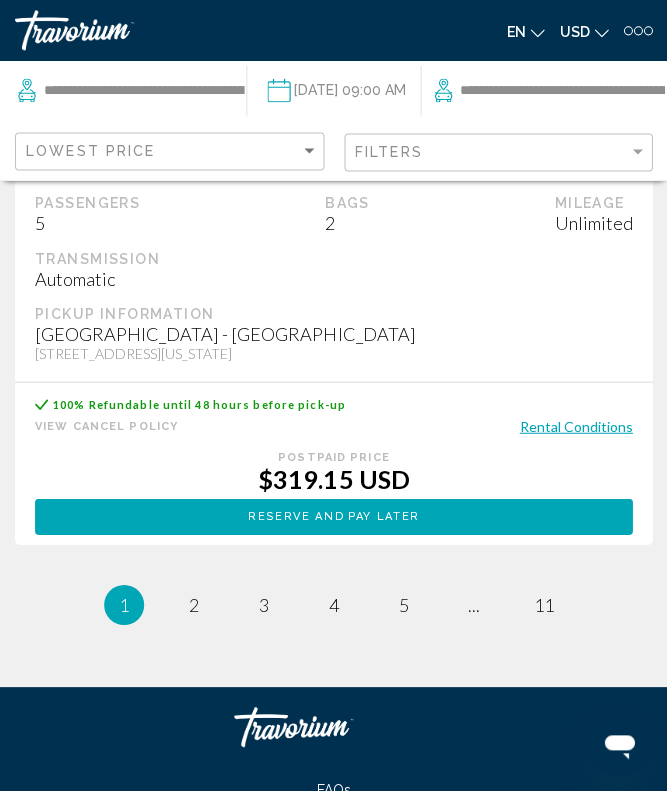scroll, scrollTop: 9392, scrollLeft: 0, axis: vertical 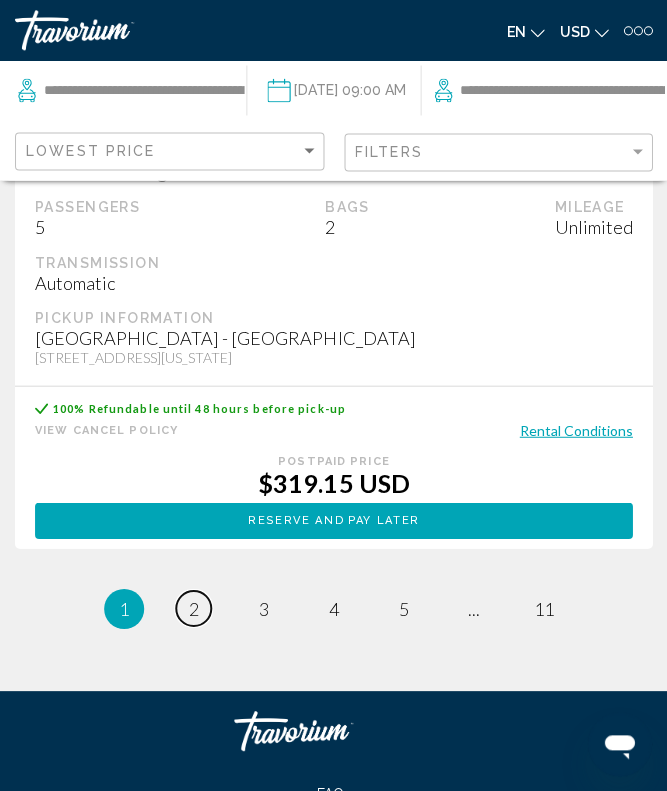click on "2" at bounding box center [194, 608] 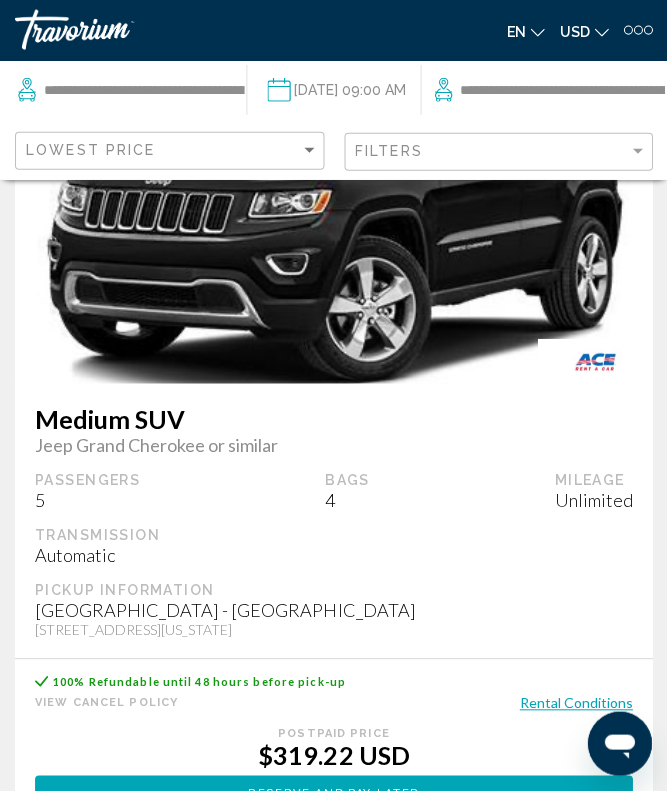 scroll, scrollTop: 0, scrollLeft: 0, axis: both 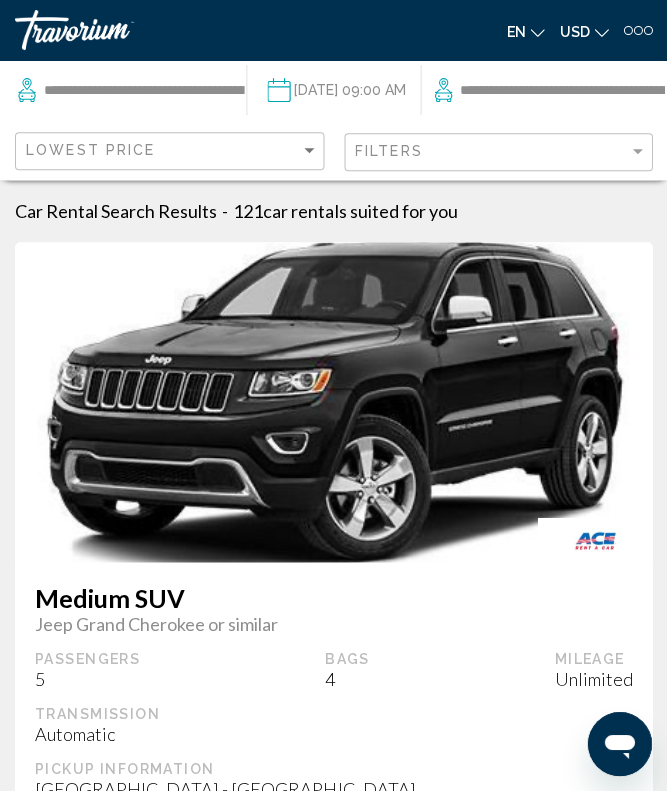 click at bounding box center (115, 30) 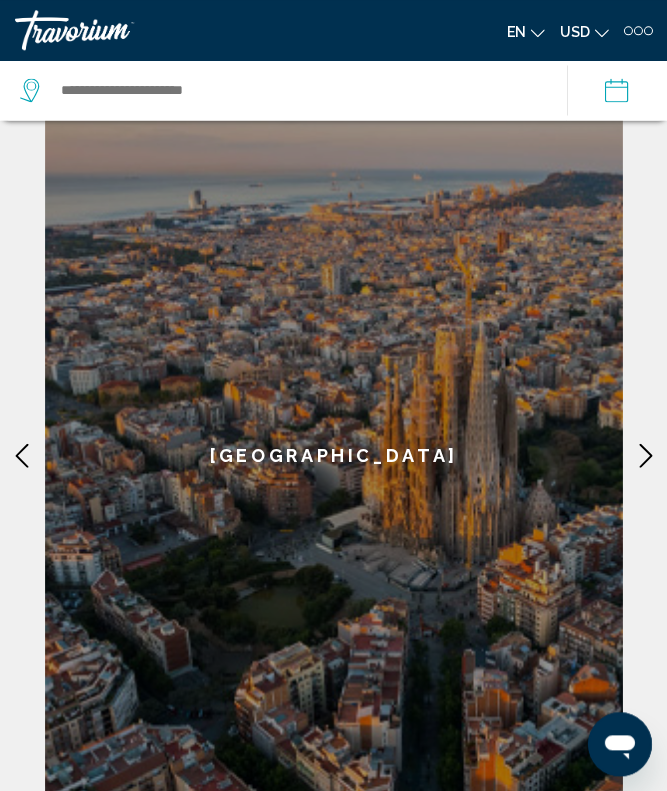 scroll, scrollTop: 736, scrollLeft: 0, axis: vertical 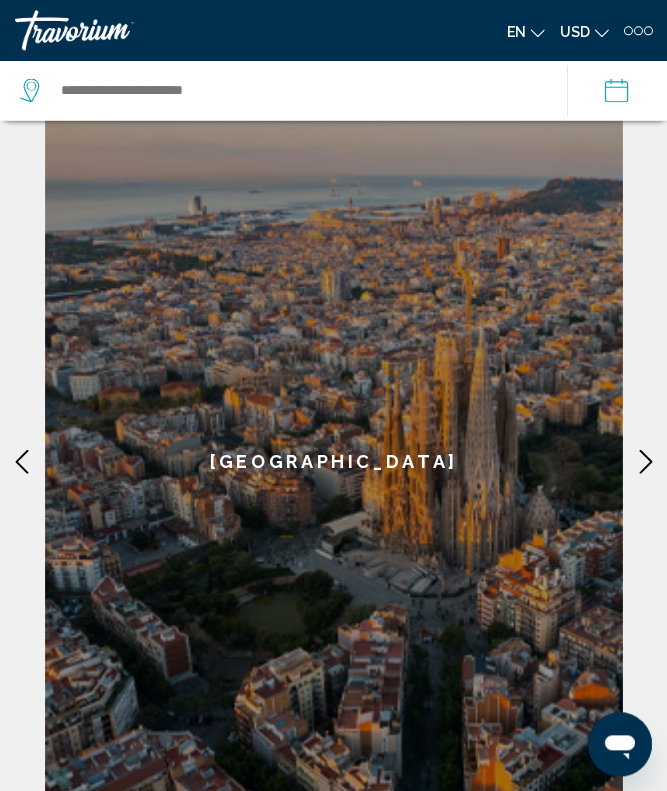 click 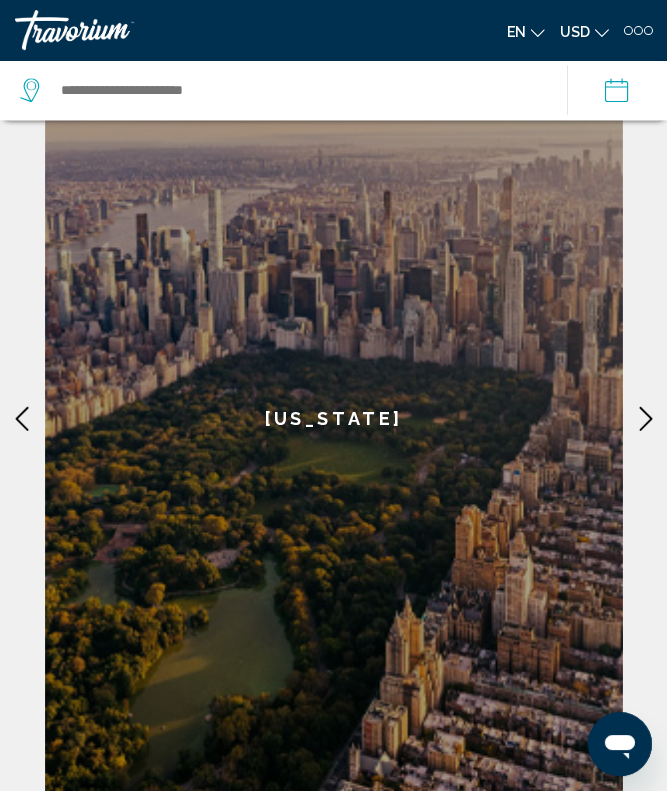 click on "[US_STATE]" 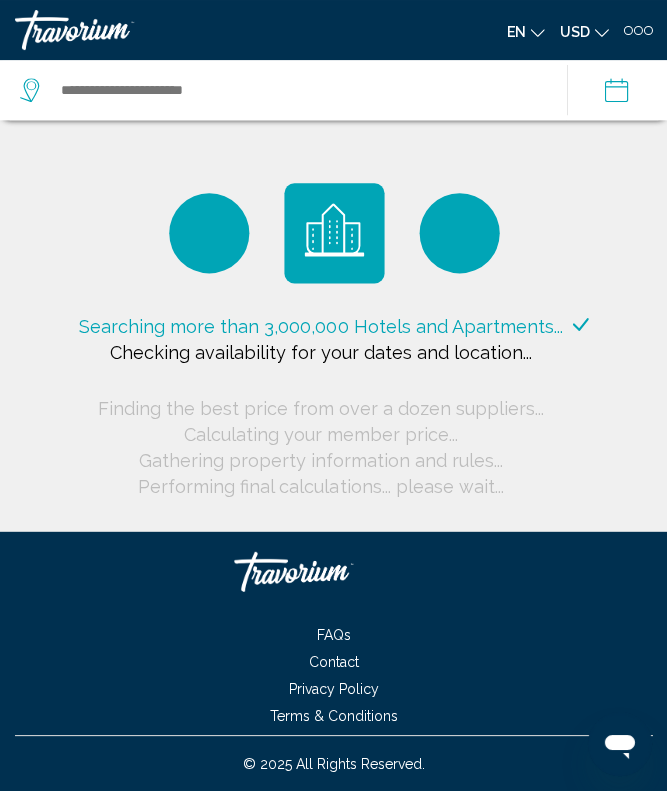 scroll, scrollTop: 0, scrollLeft: 0, axis: both 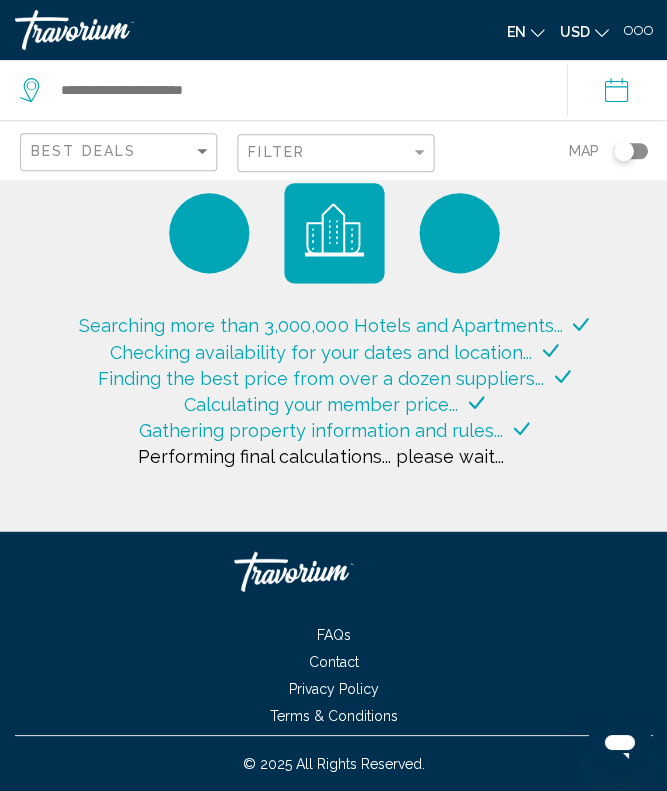 type on "**********" 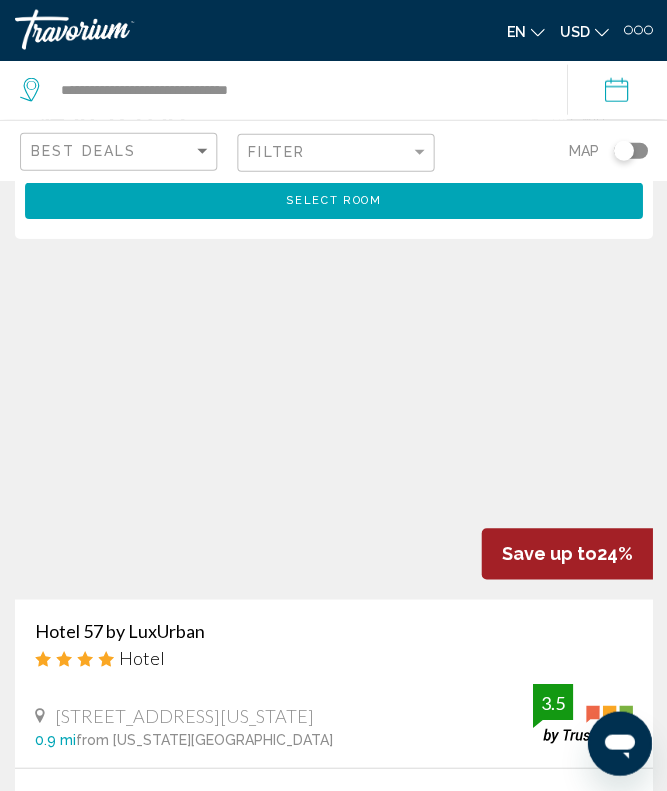 scroll, scrollTop: 7715, scrollLeft: 0, axis: vertical 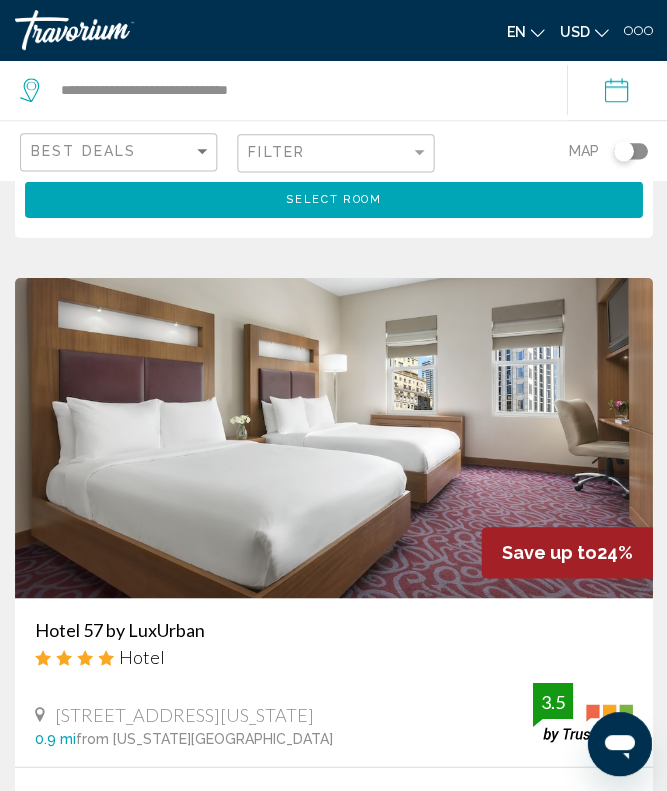 click at bounding box center [115, 30] 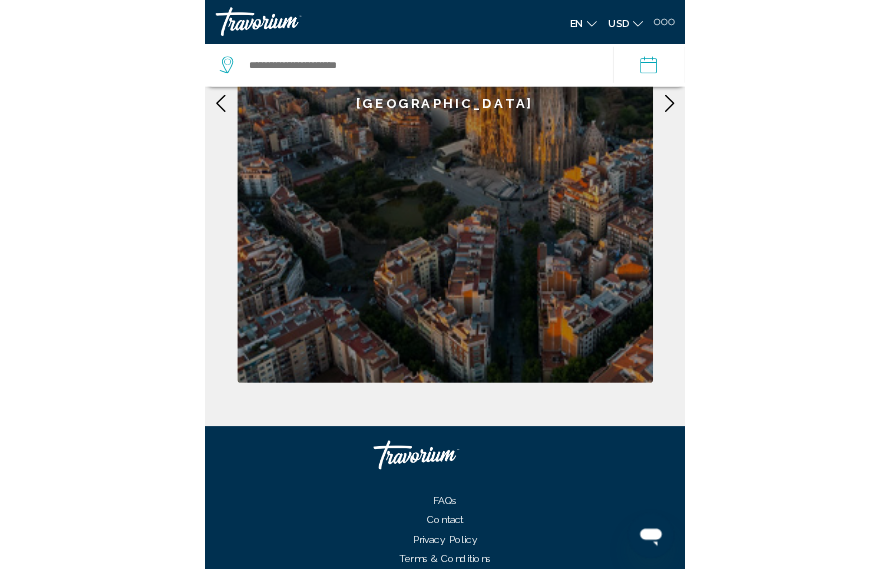scroll, scrollTop: 1275, scrollLeft: 0, axis: vertical 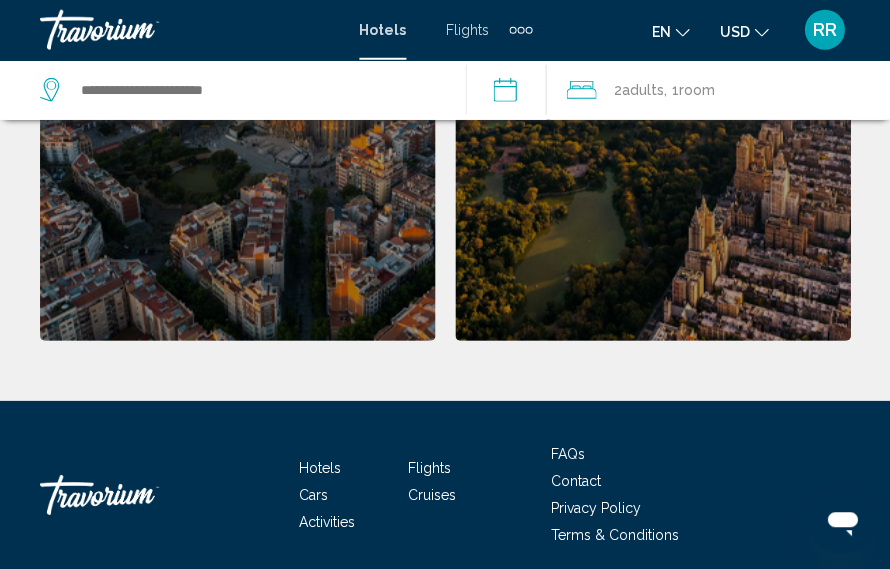 click on "Cruises" at bounding box center [432, 495] 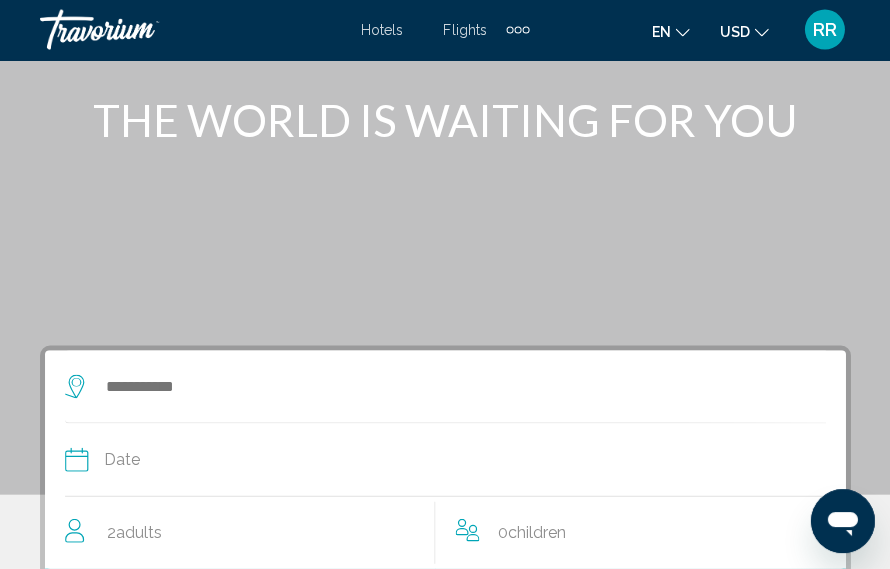 scroll, scrollTop: 106, scrollLeft: 0, axis: vertical 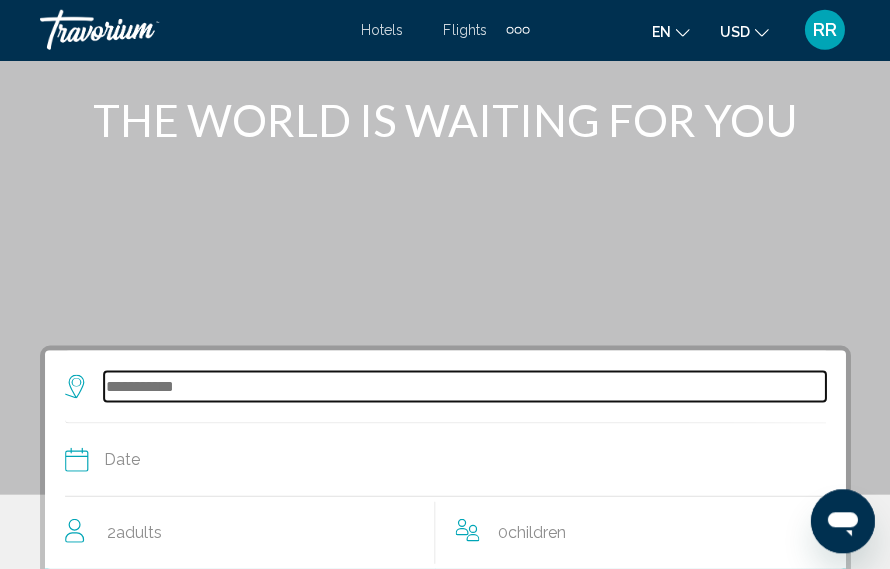 click at bounding box center (464, 386) 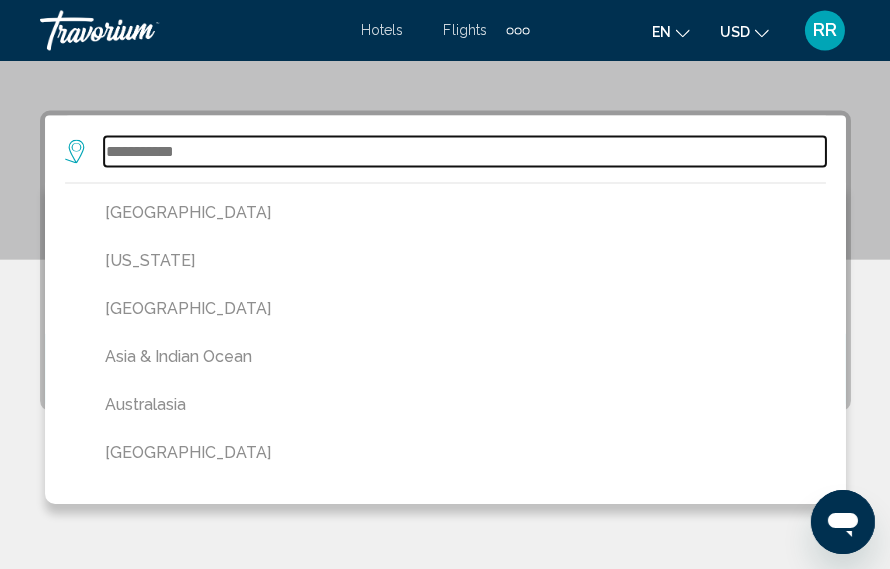 scroll, scrollTop: 385, scrollLeft: 0, axis: vertical 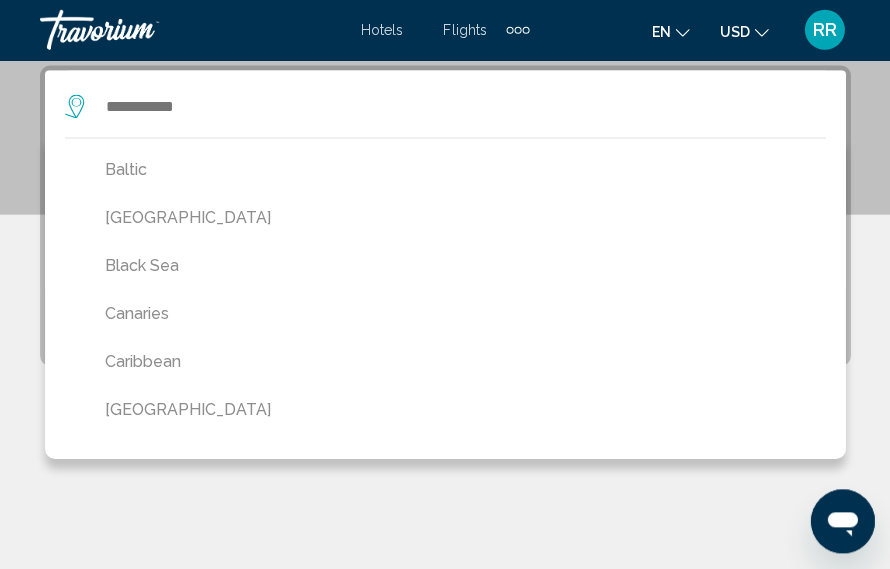 click on "Caribbean" at bounding box center [450, 362] 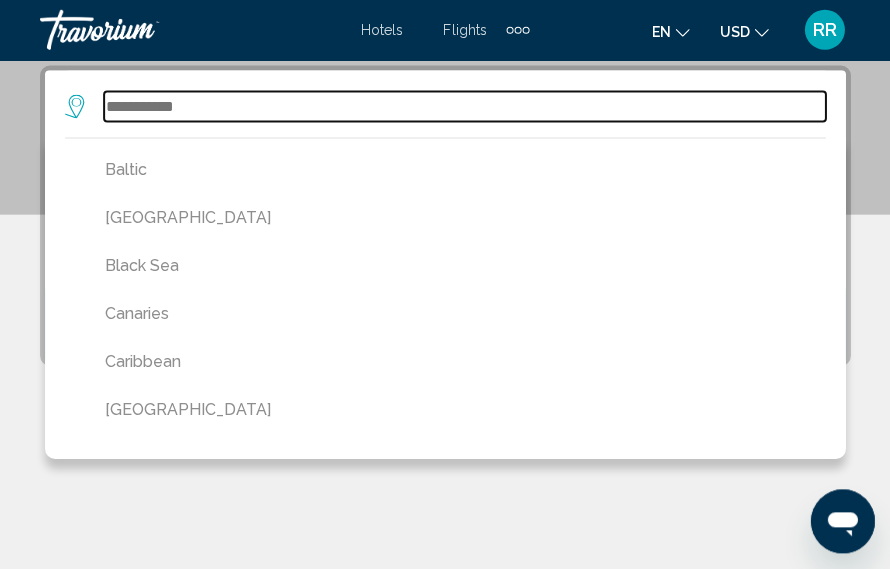 type on "*********" 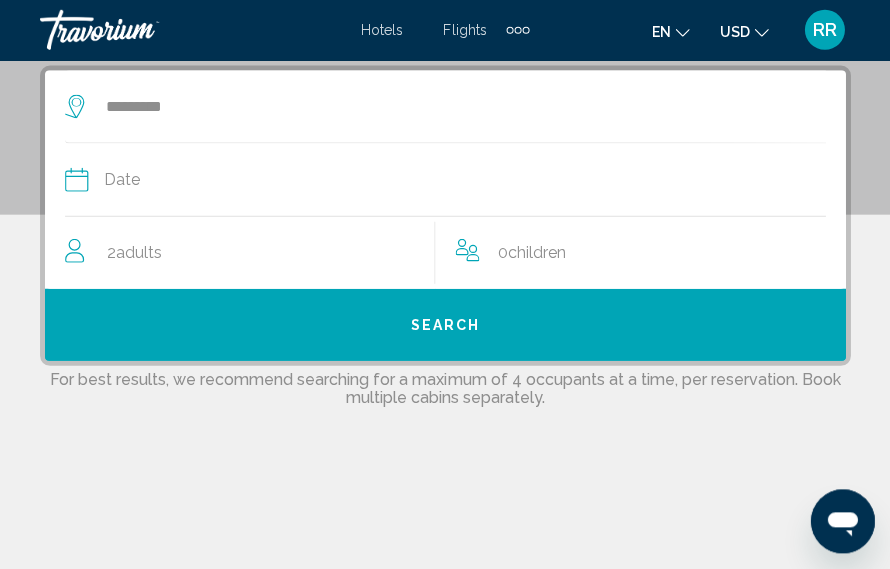 click 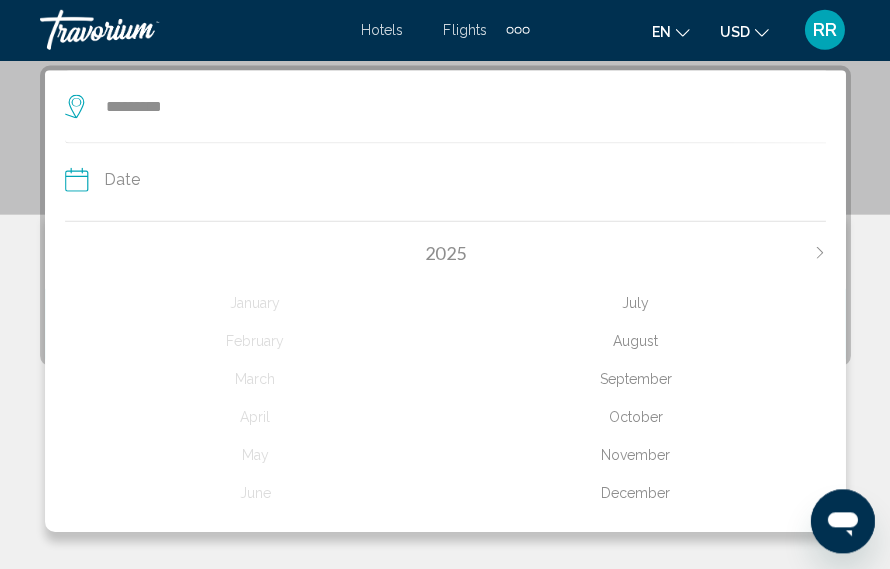 click on "January February March April May June July August September October November December" 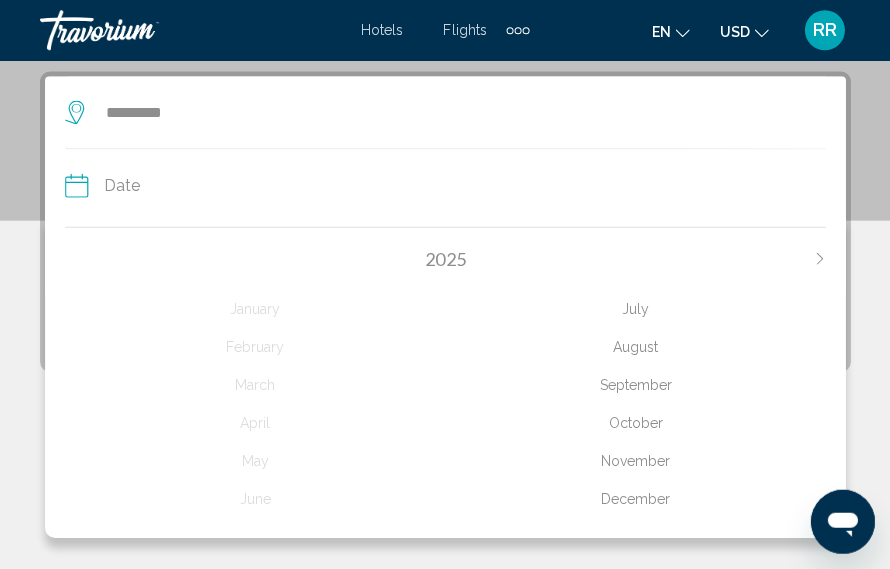 scroll, scrollTop: 378, scrollLeft: 0, axis: vertical 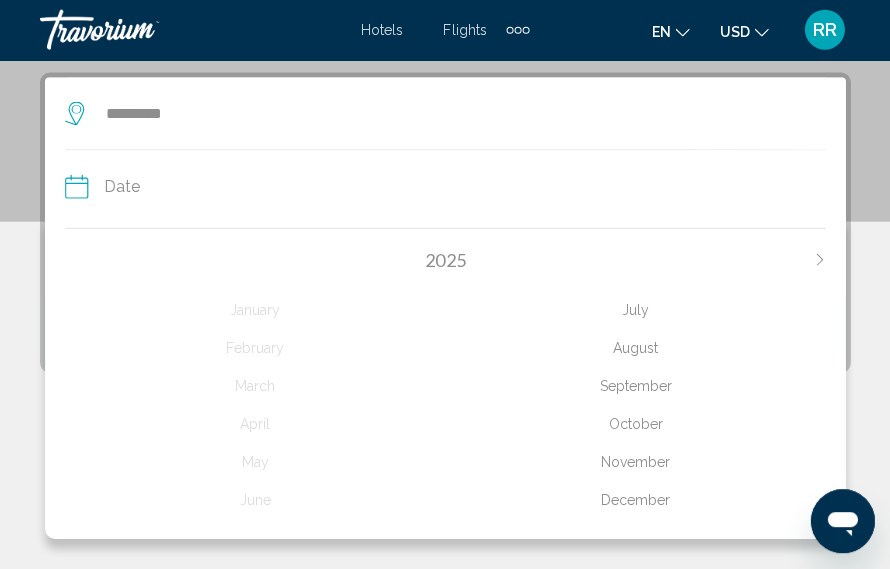 click on "2025" 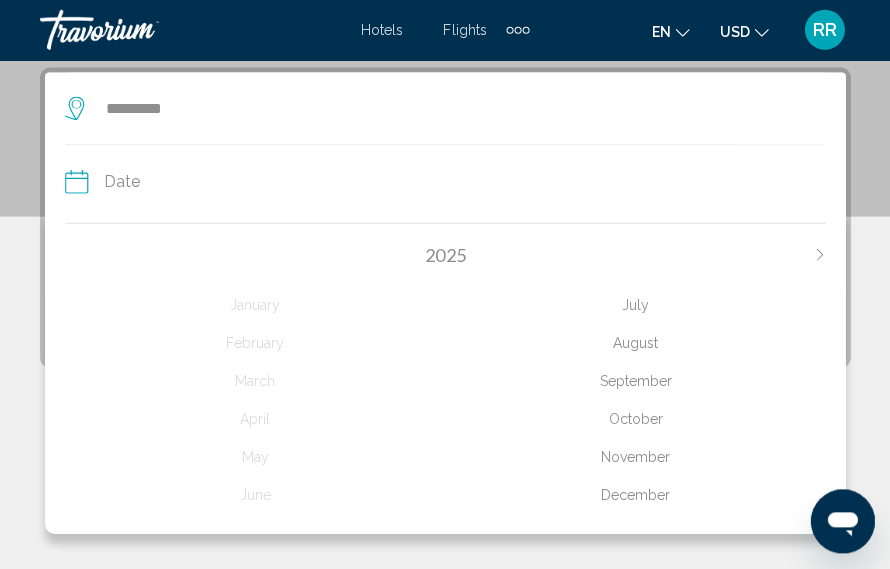 scroll, scrollTop: 385, scrollLeft: 0, axis: vertical 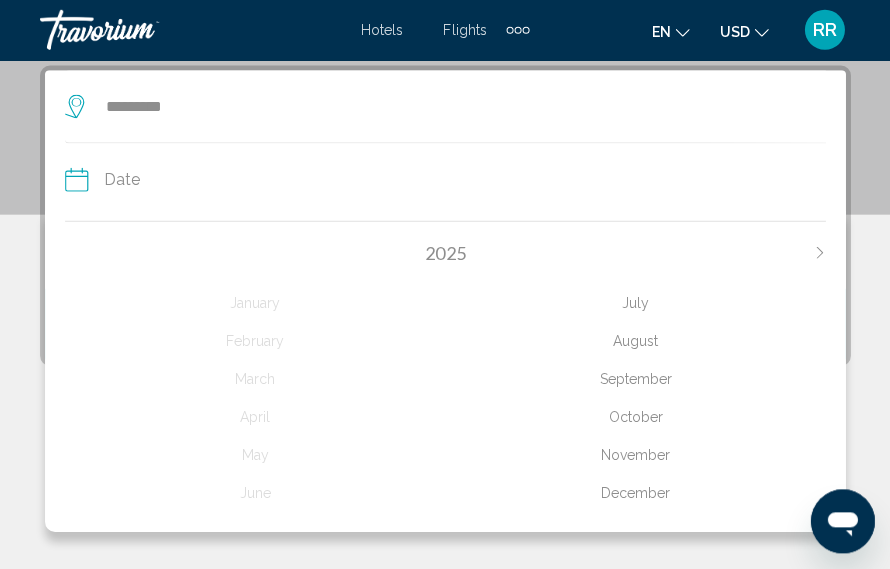 click 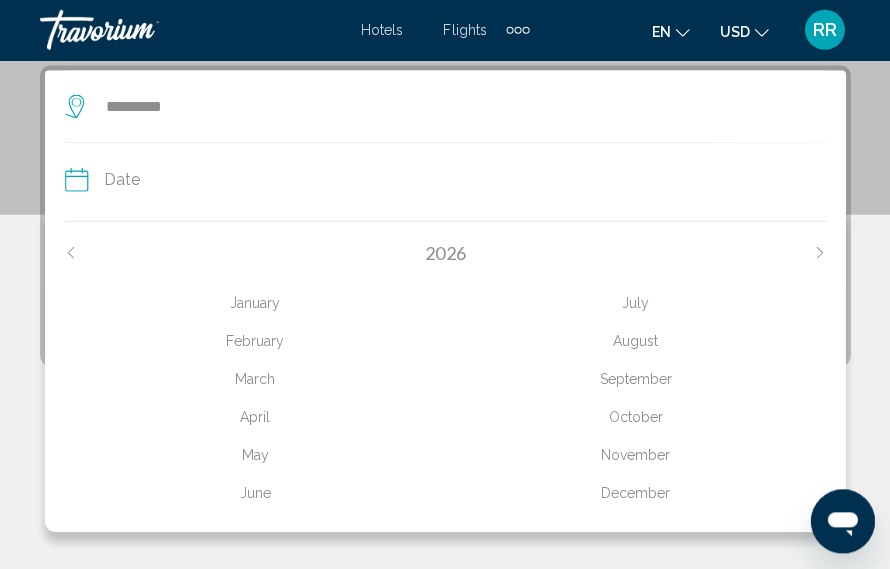 click on "January" 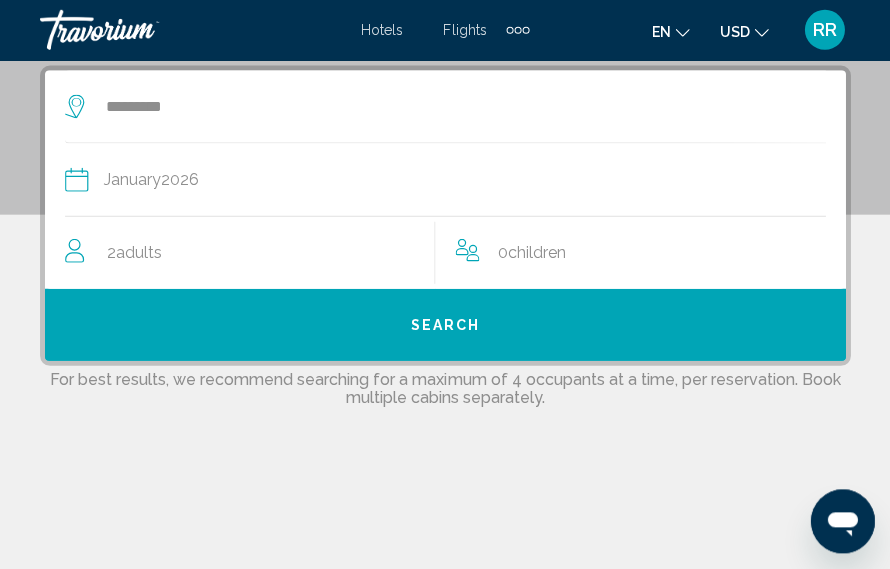 click on "2  Adult Adults" 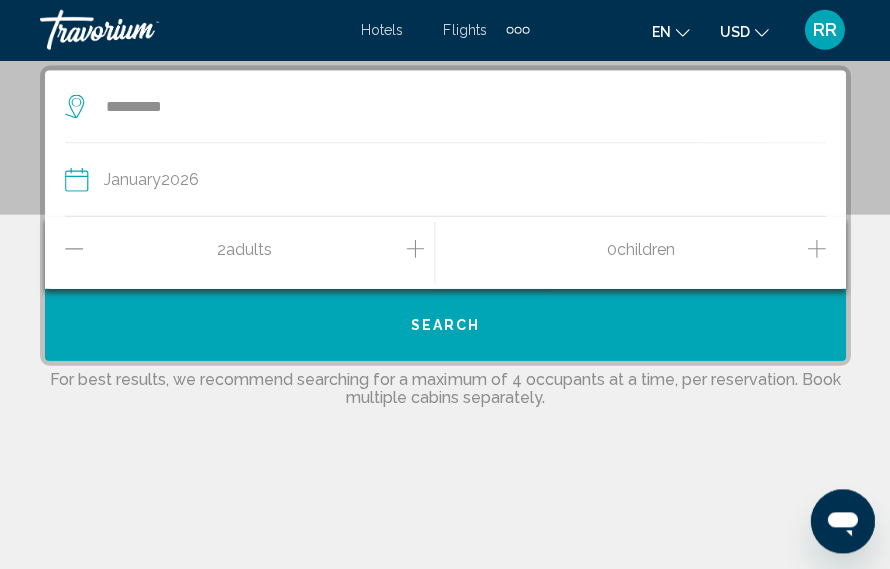 click 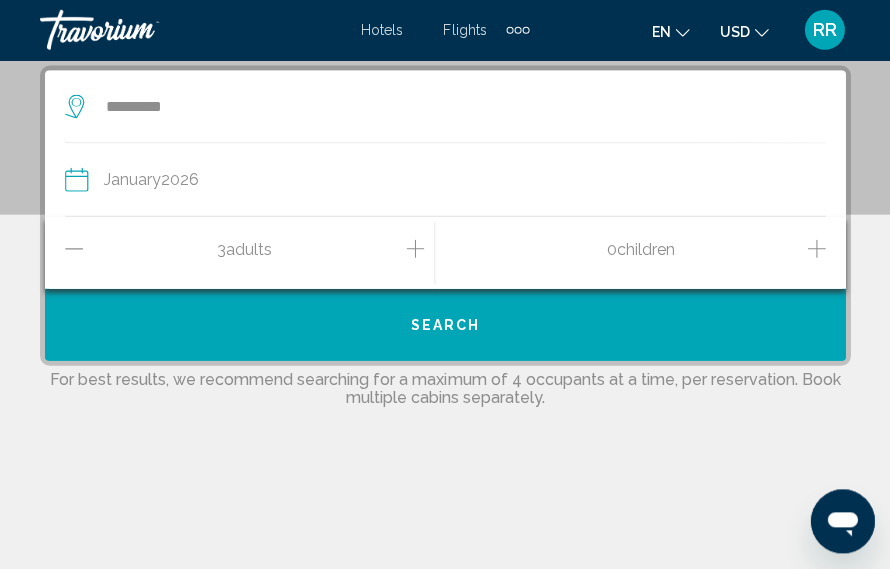 click 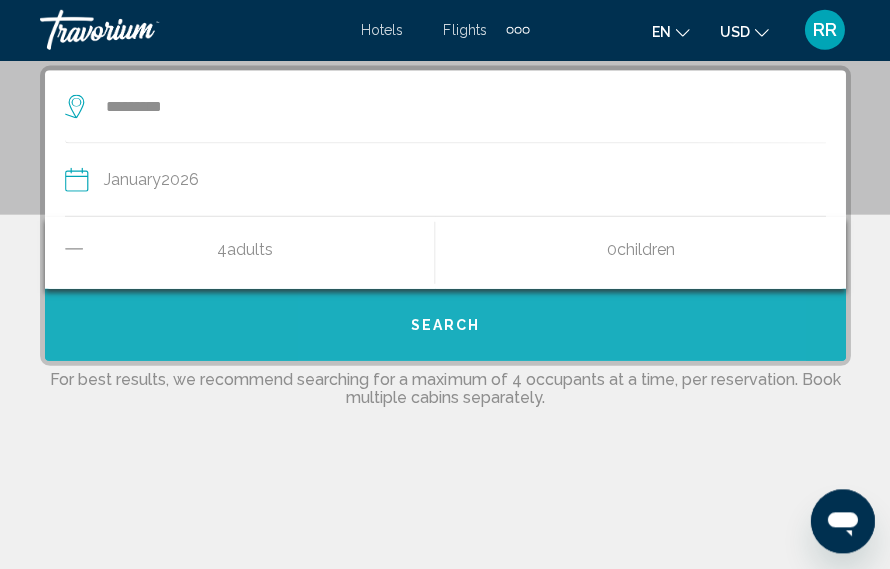click on "Search" at bounding box center [445, 325] 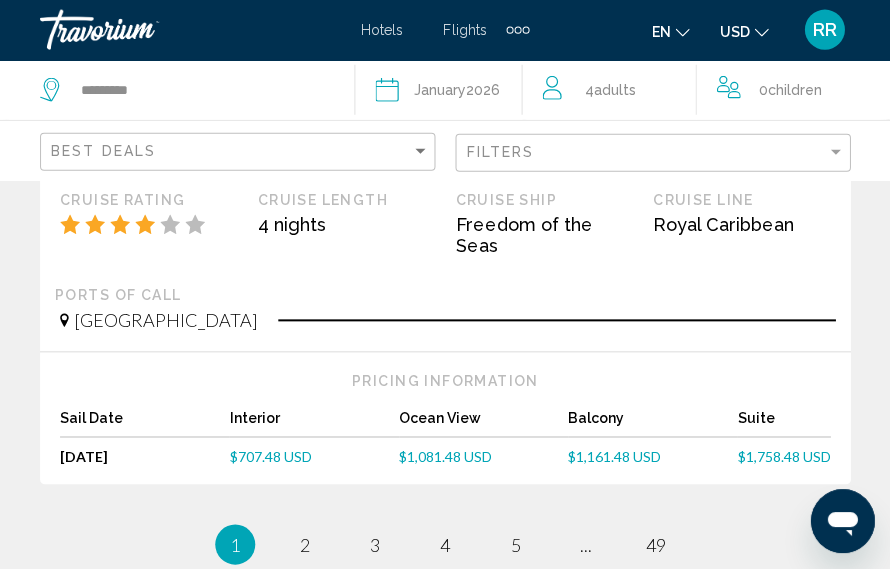 scroll, scrollTop: 4452, scrollLeft: 0, axis: vertical 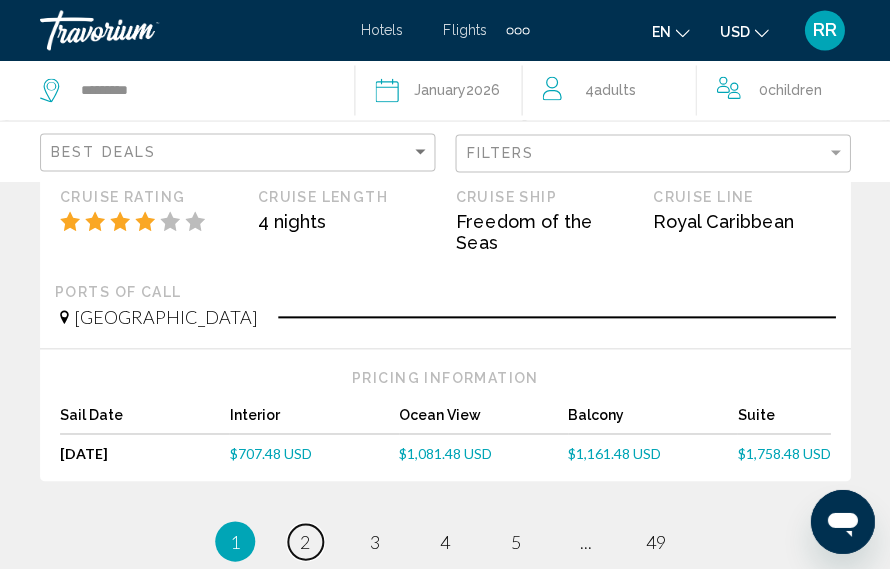 click on "page  2" at bounding box center (305, 541) 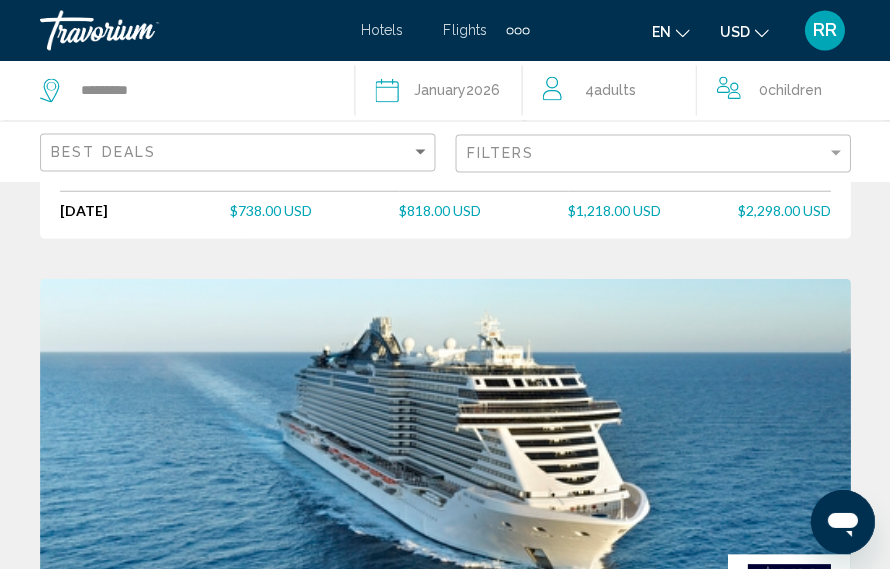 scroll, scrollTop: 3124, scrollLeft: 0, axis: vertical 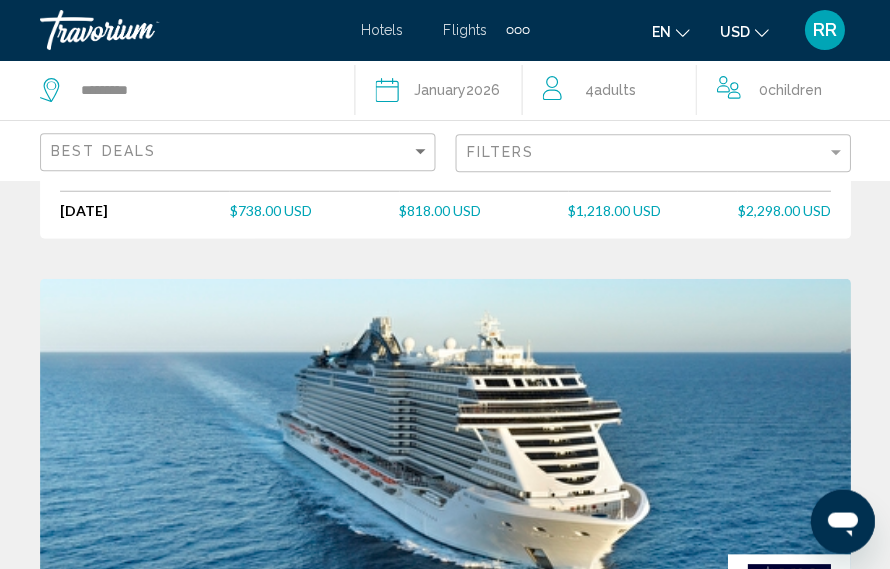 click on "RR" at bounding box center [824, 30] 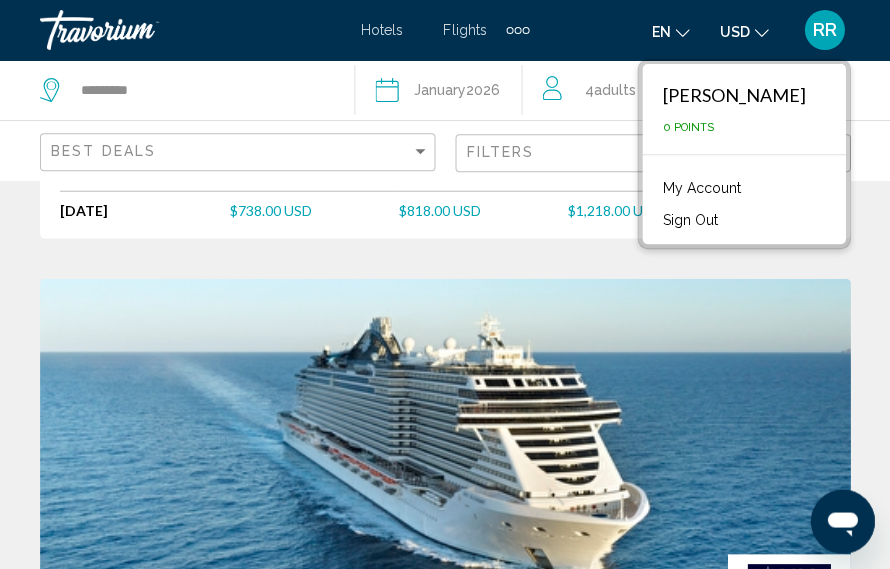 scroll, scrollTop: 3125, scrollLeft: 0, axis: vertical 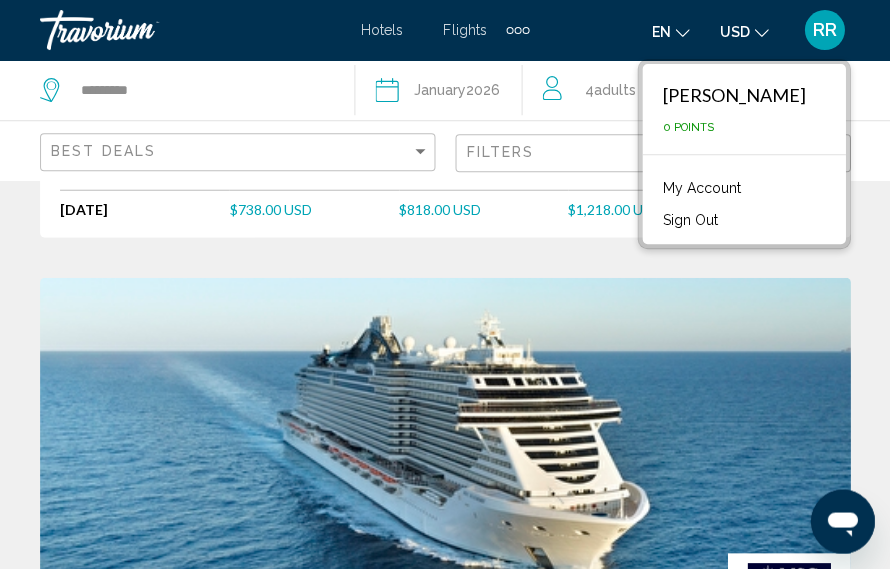click on "0  Points" at bounding box center [687, 127] 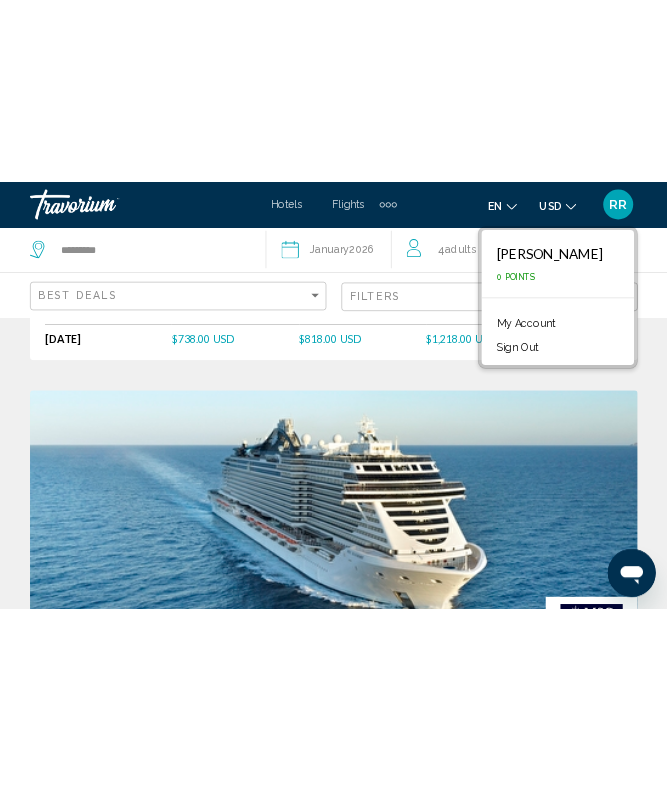 scroll, scrollTop: 0, scrollLeft: 0, axis: both 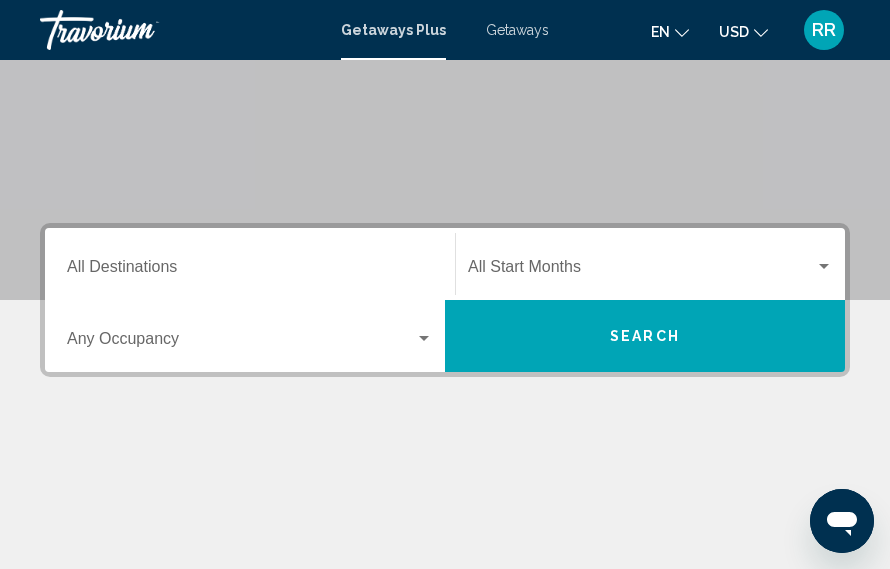 click on "Getaways" at bounding box center (517, 30) 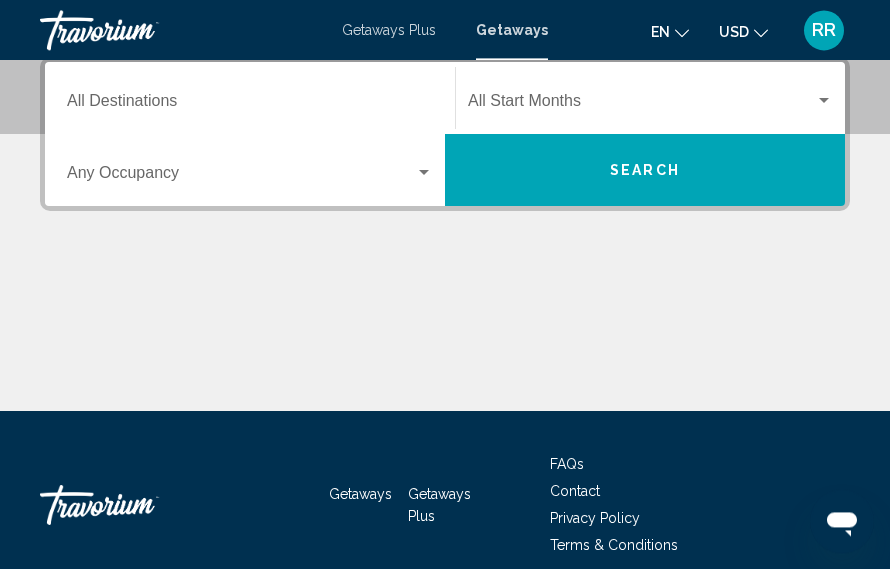 scroll, scrollTop: 494, scrollLeft: 0, axis: vertical 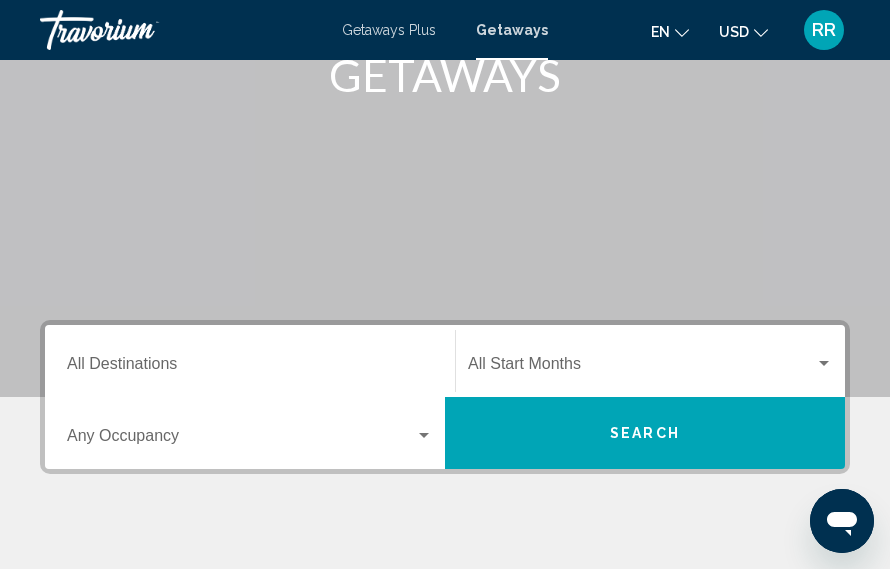 click on "Destination All Destinations" at bounding box center [250, 361] 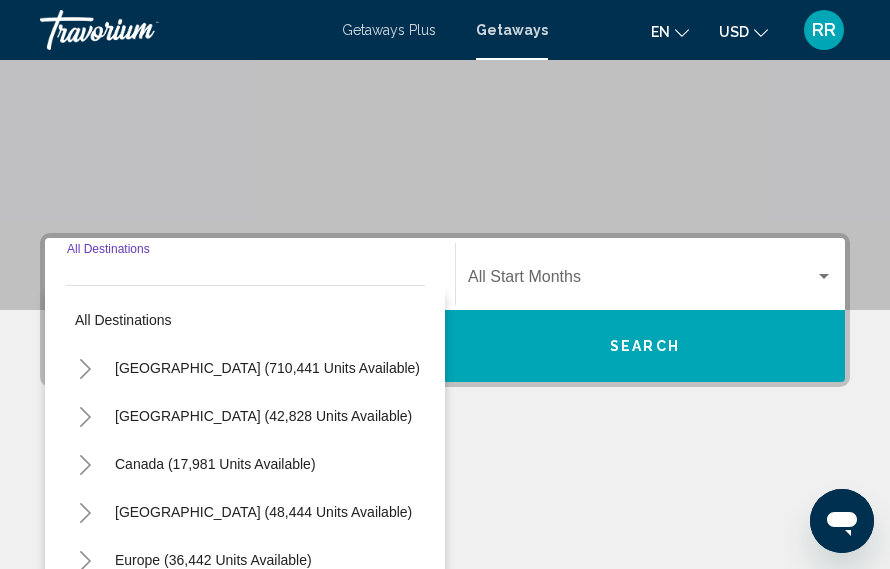 scroll, scrollTop: 458, scrollLeft: 0, axis: vertical 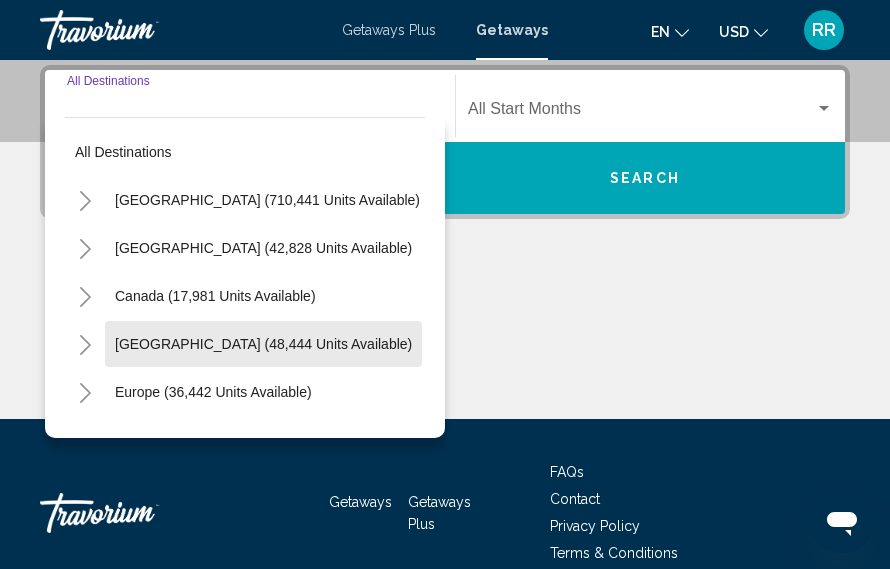 click on "Caribbean & Atlantic Islands (48,444 units available)" at bounding box center (213, 392) 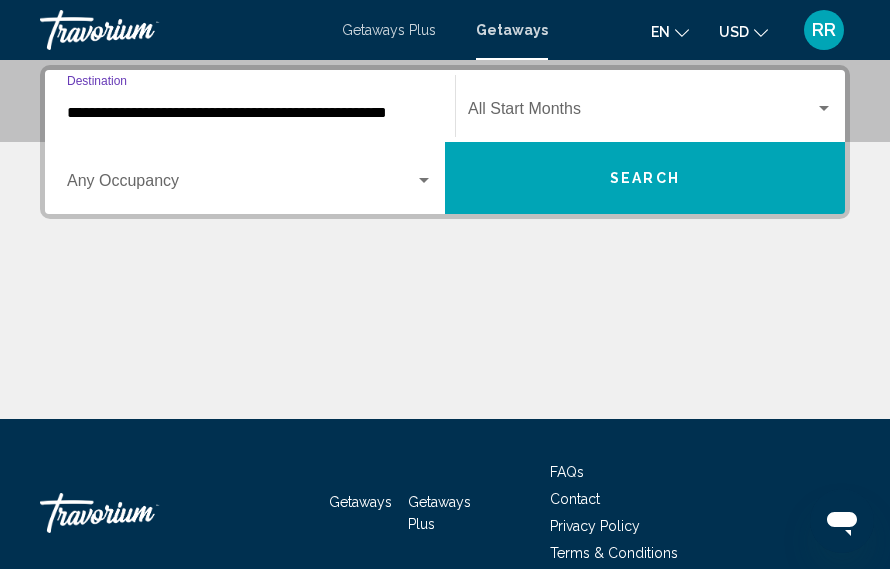 click on "Search" at bounding box center [645, 178] 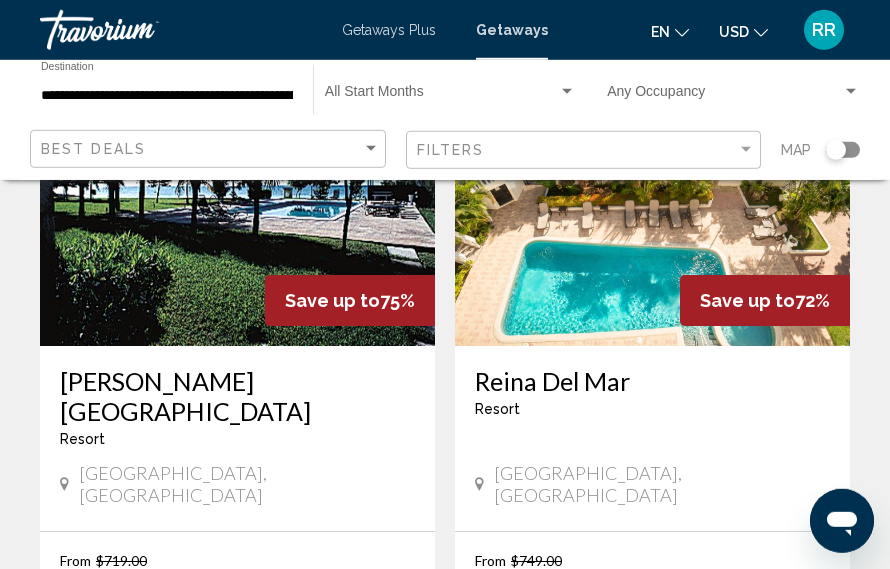 scroll, scrollTop: 4016, scrollLeft: 0, axis: vertical 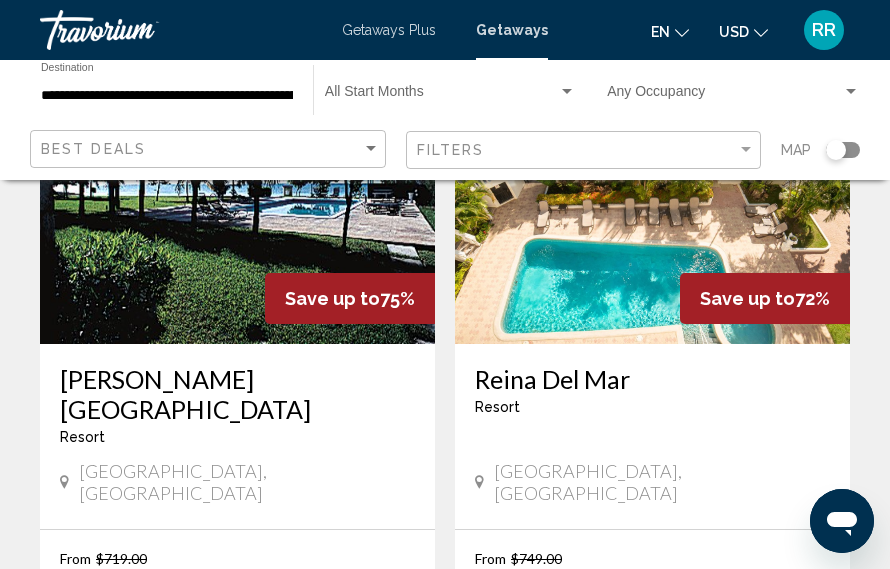 click on "4" at bounding box center (445, 804) 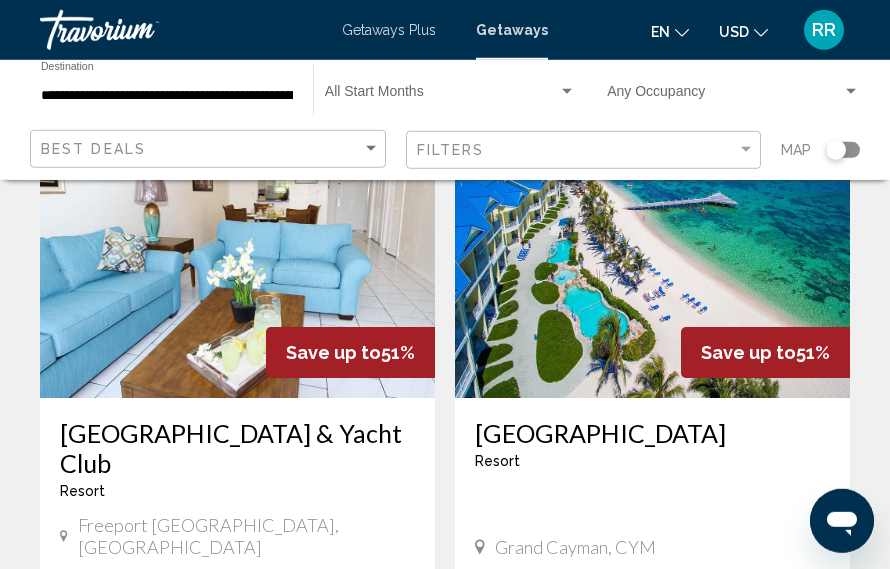scroll, scrollTop: 184, scrollLeft: 0, axis: vertical 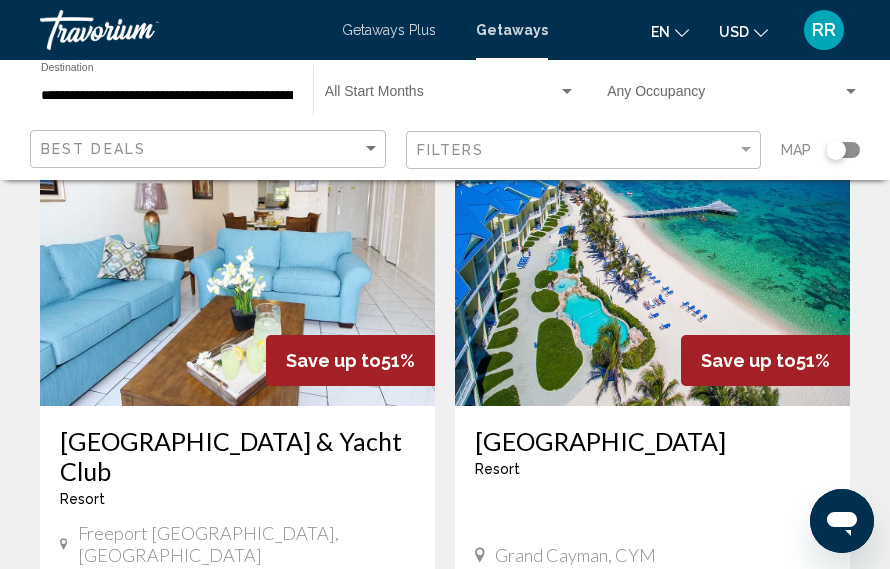 click at bounding box center (652, 246) 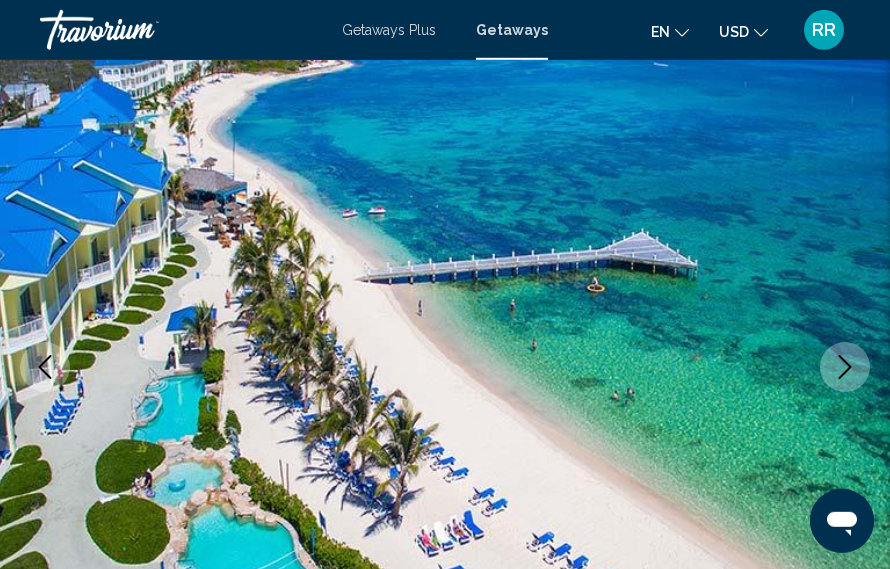 scroll, scrollTop: 171, scrollLeft: 0, axis: vertical 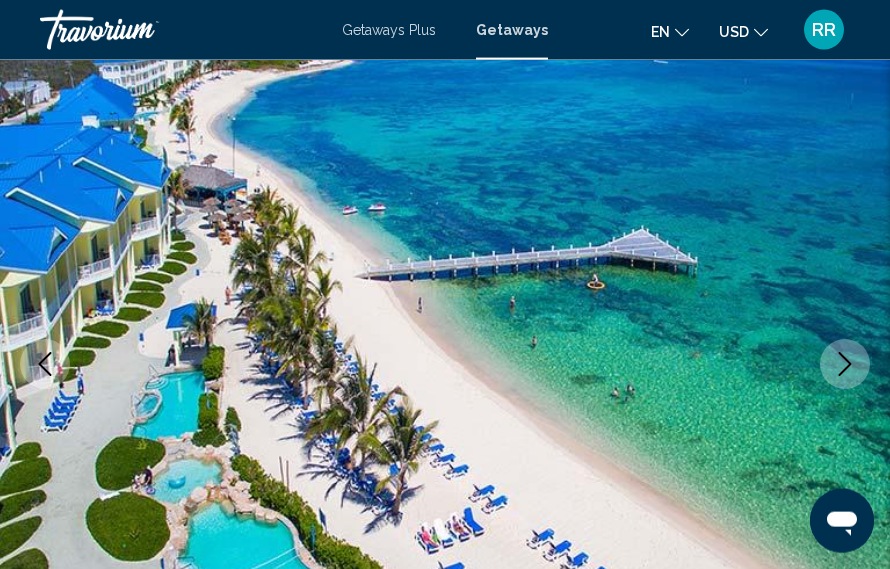 click 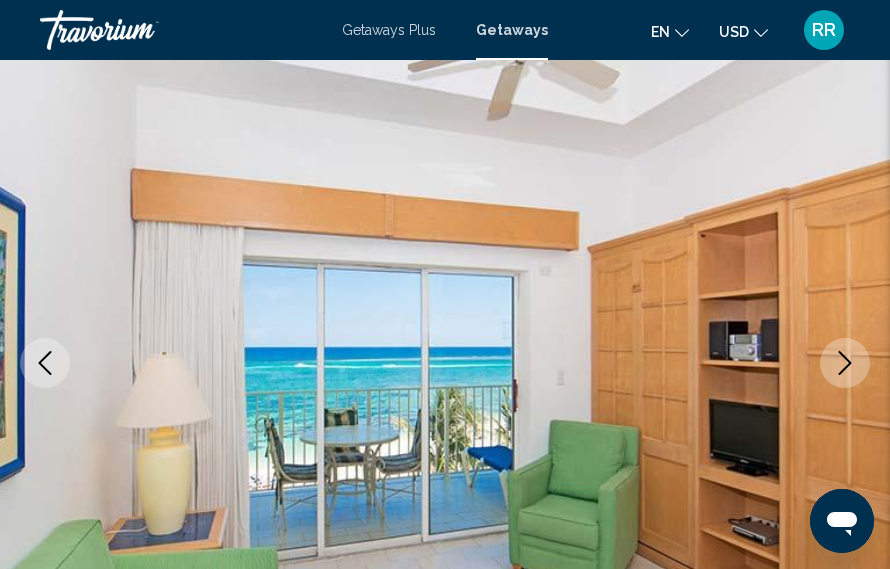 click at bounding box center (445, 363) 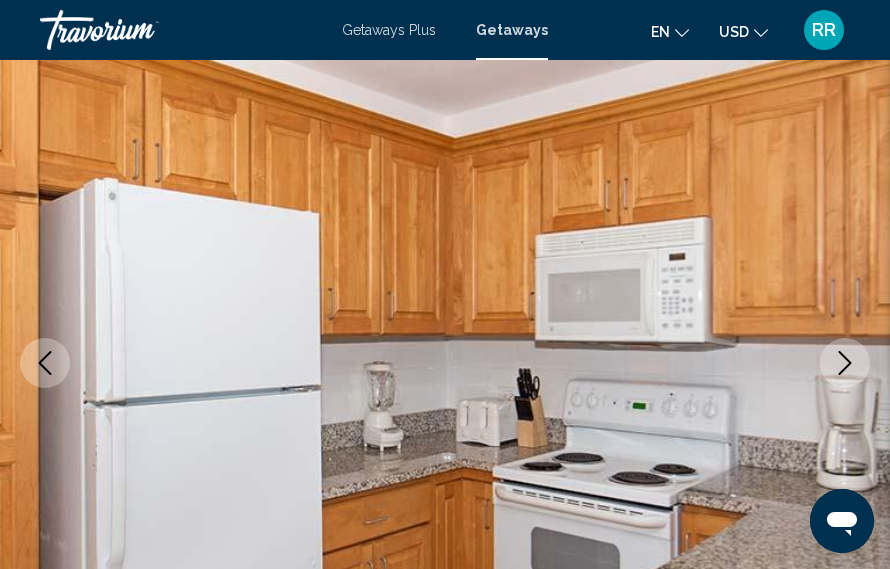 click at bounding box center [845, 363] 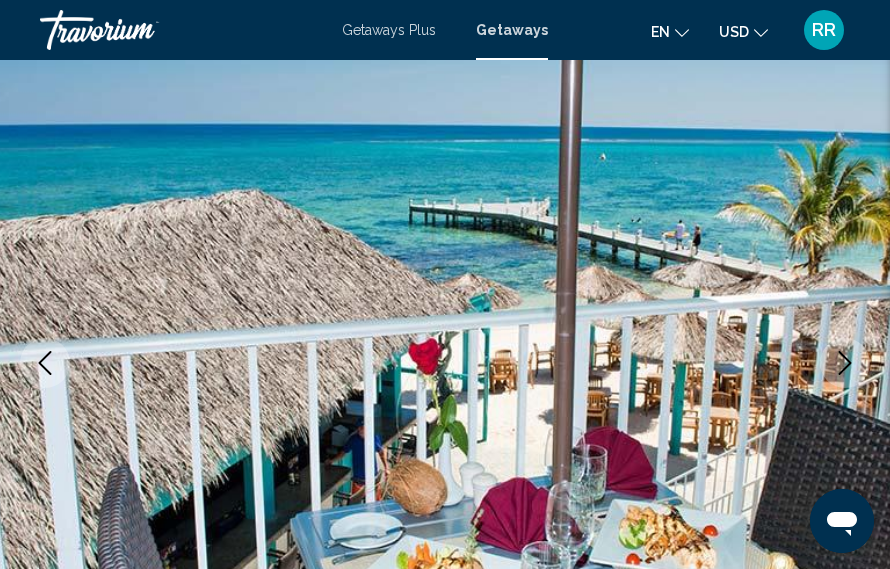 click at bounding box center [445, 363] 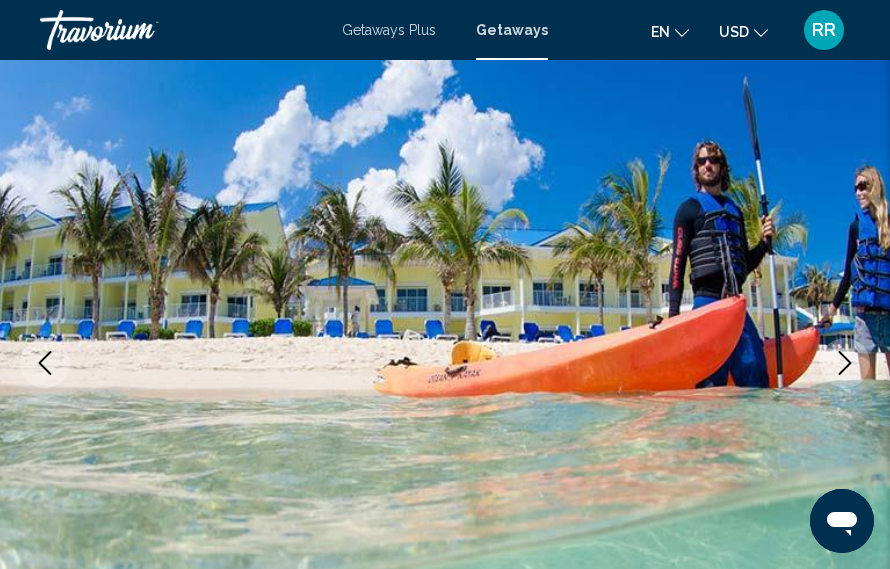 click at bounding box center [845, 363] 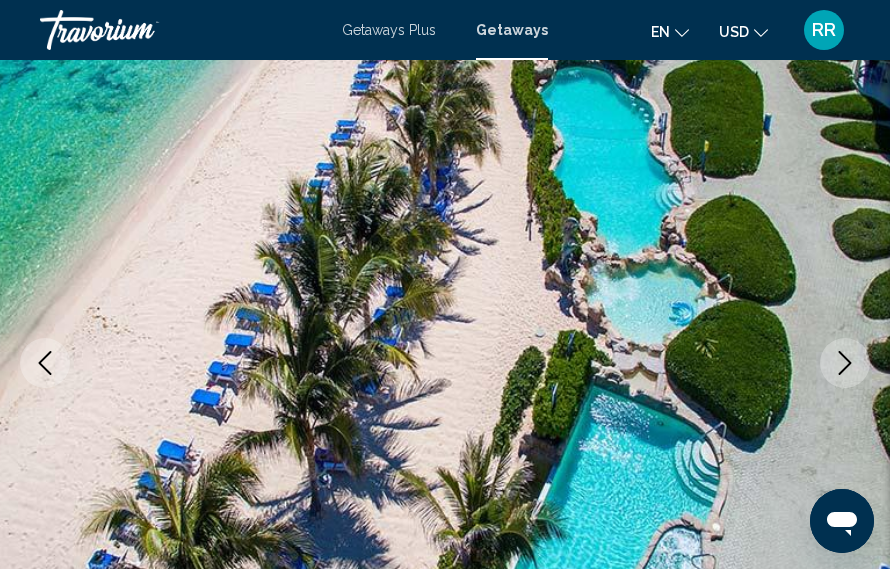 click at bounding box center (845, 363) 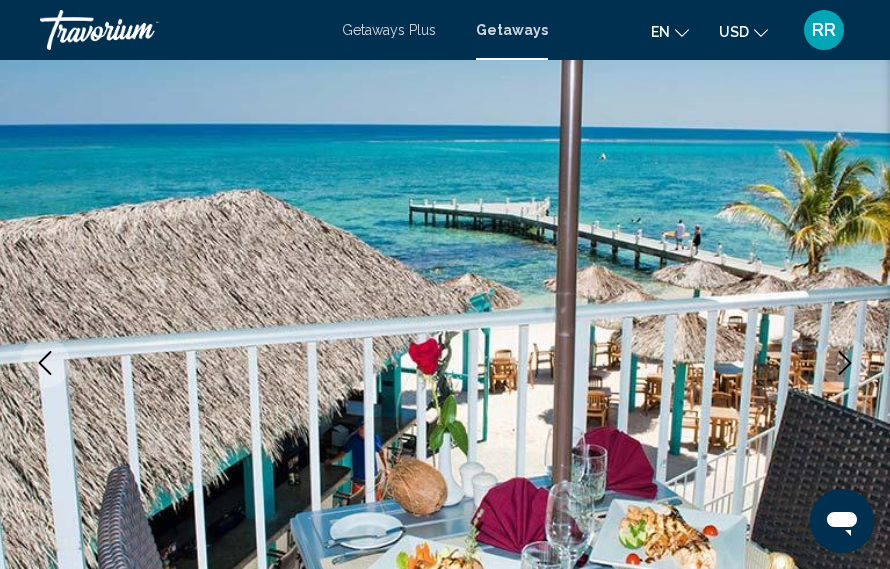 click at bounding box center (845, 363) 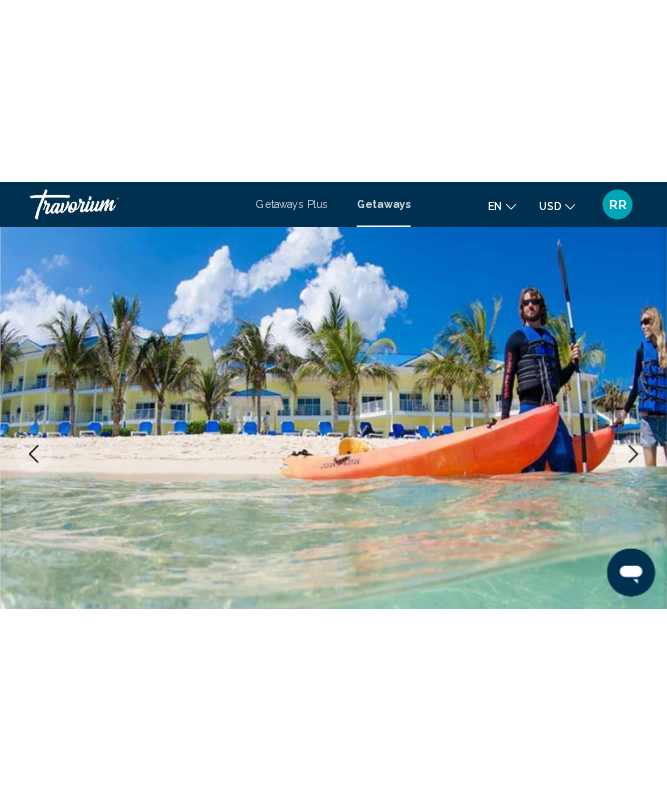 scroll, scrollTop: 0, scrollLeft: 0, axis: both 